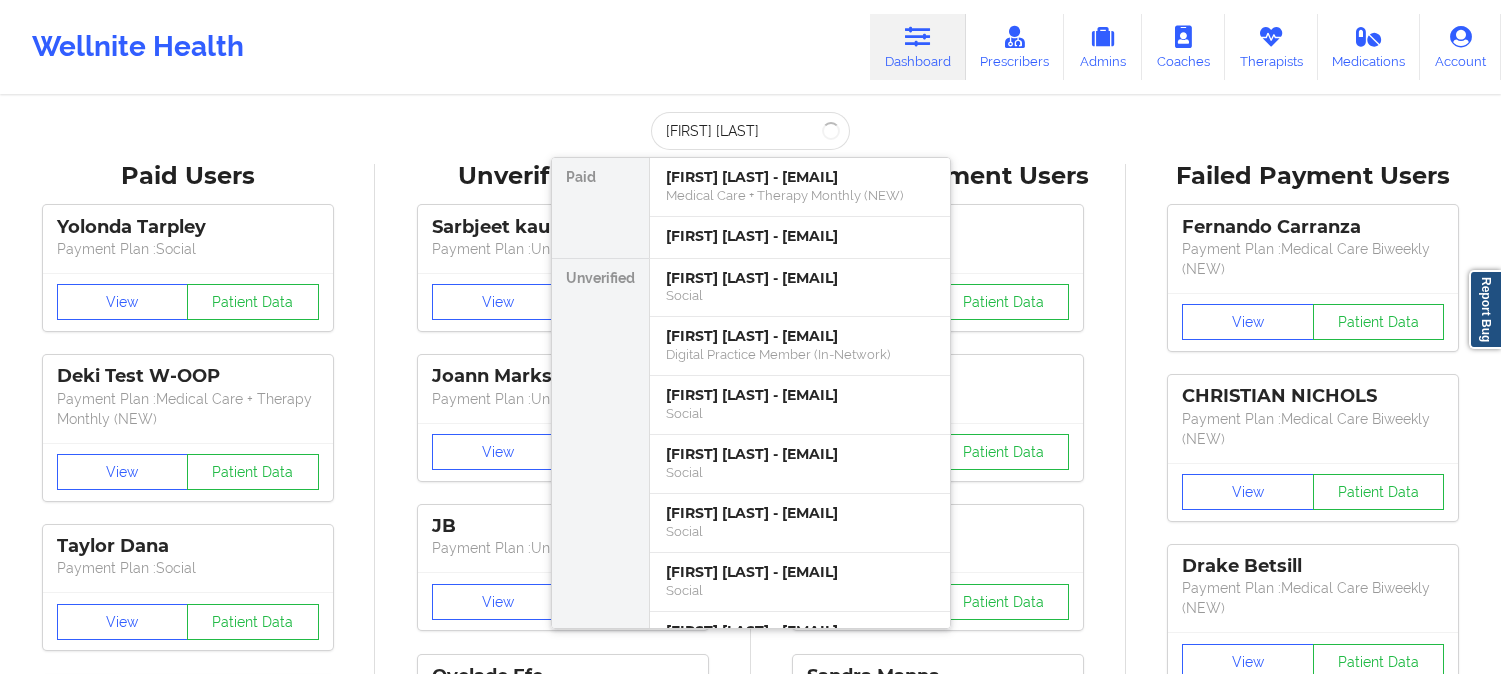 scroll, scrollTop: 0, scrollLeft: 0, axis: both 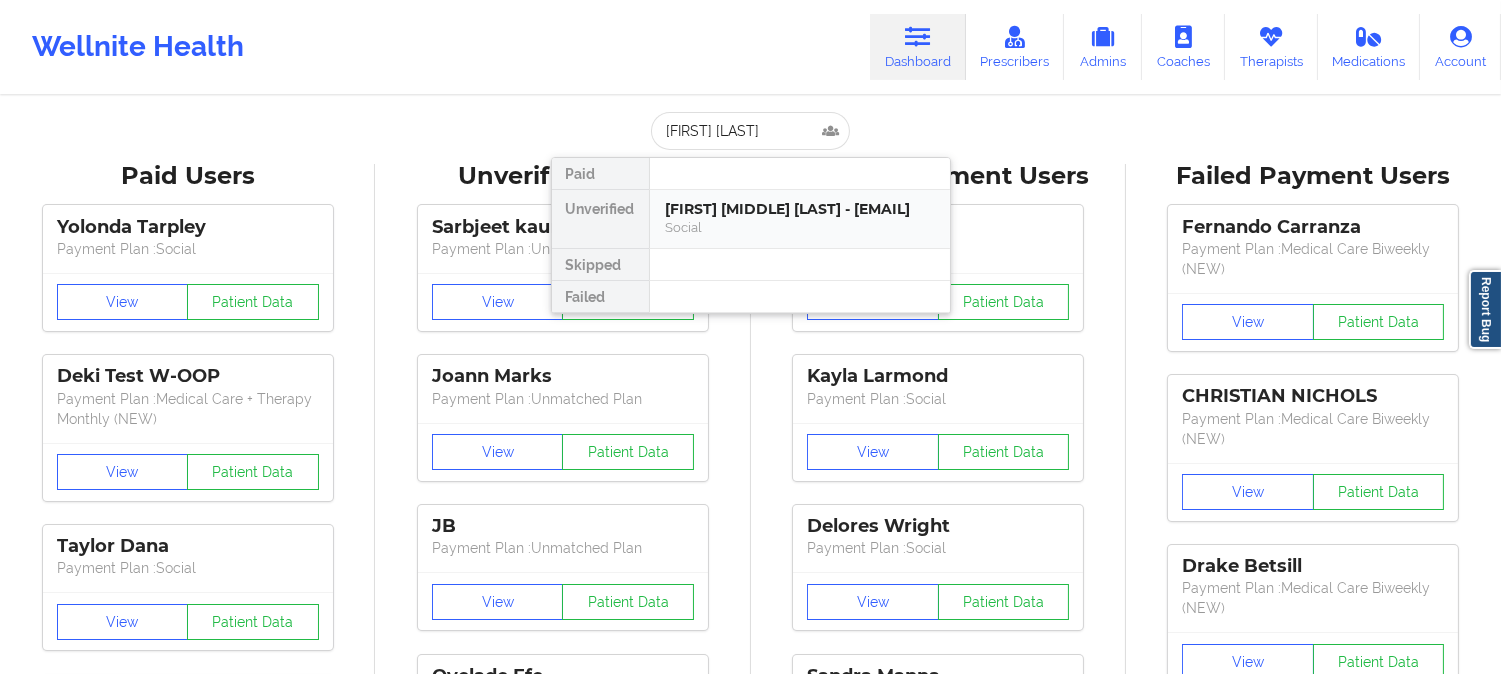 click on "[FIRST] [MIDDLE] [LAST] - [EMAIL]" at bounding box center (800, 209) 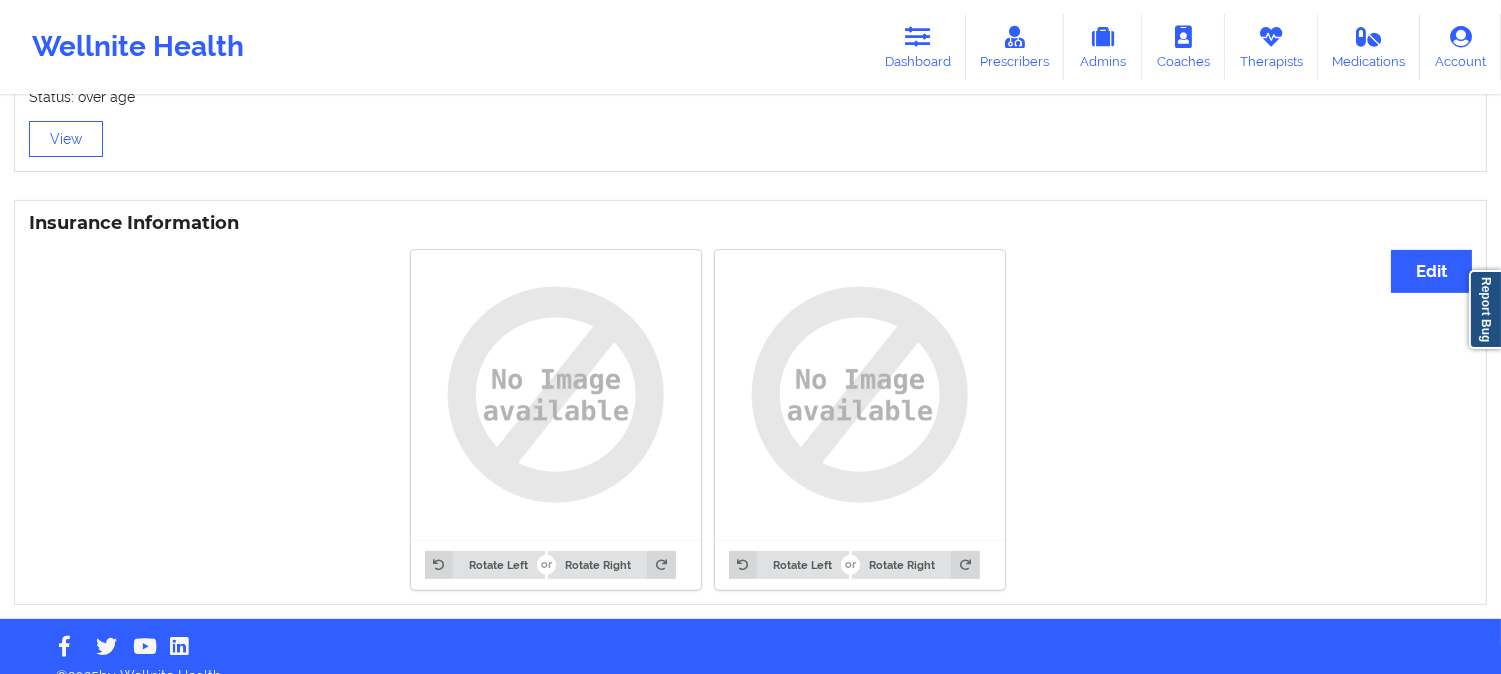 scroll, scrollTop: 1421, scrollLeft: 0, axis: vertical 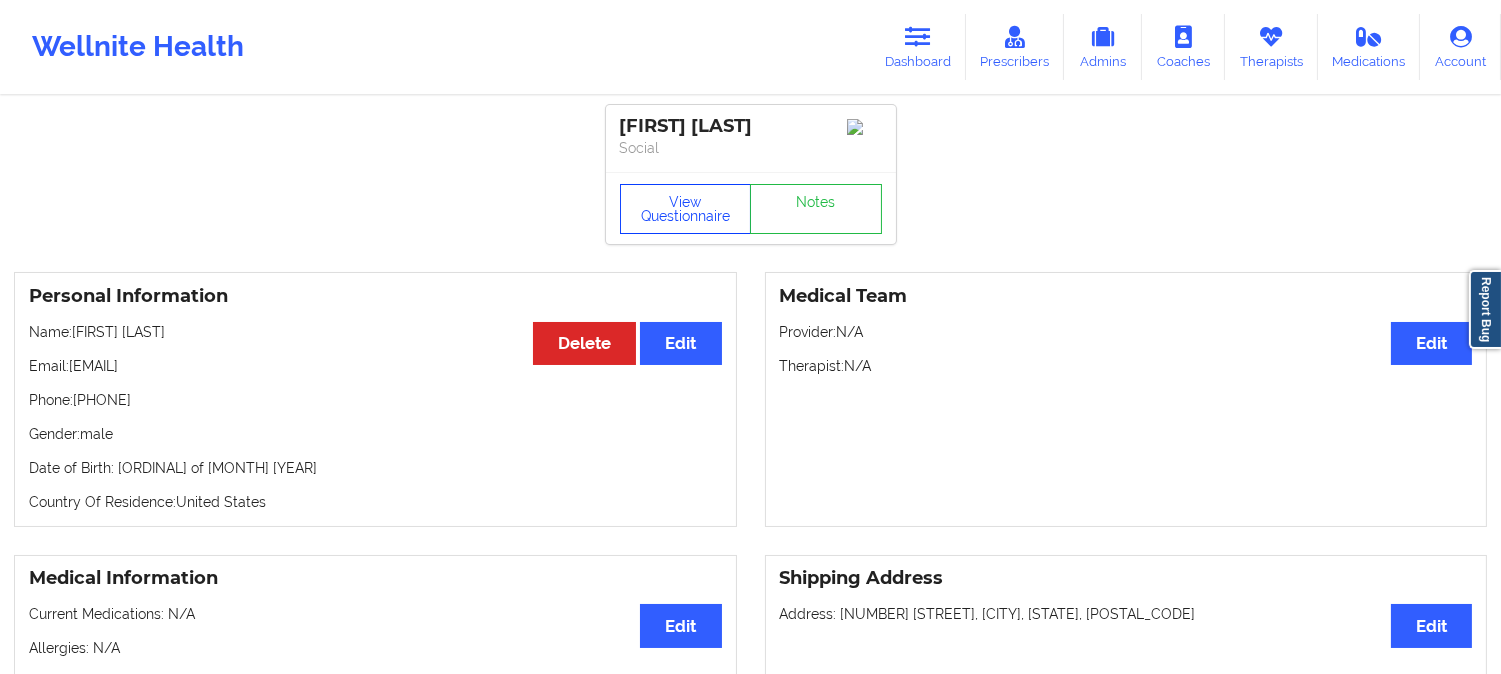 click on "View Questionnaire" at bounding box center [686, 209] 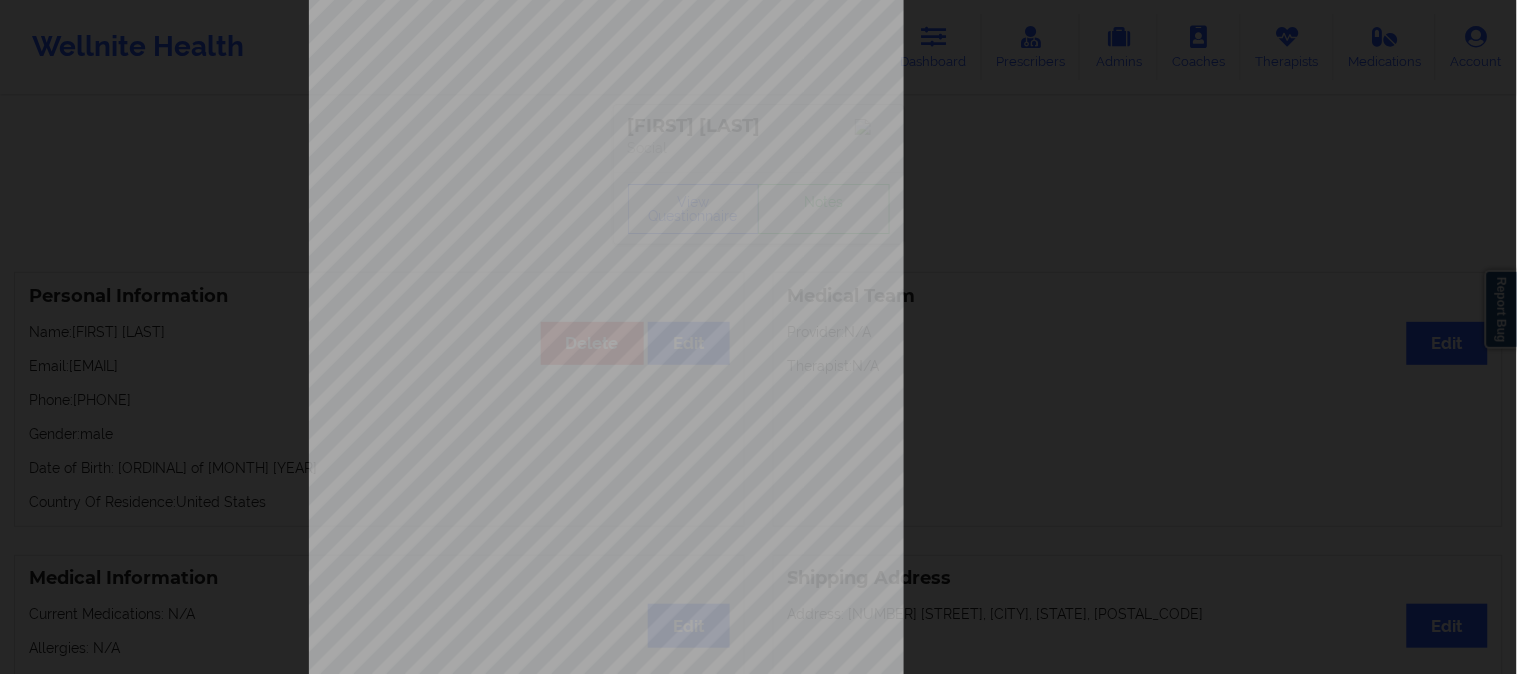 scroll, scrollTop: 280, scrollLeft: 0, axis: vertical 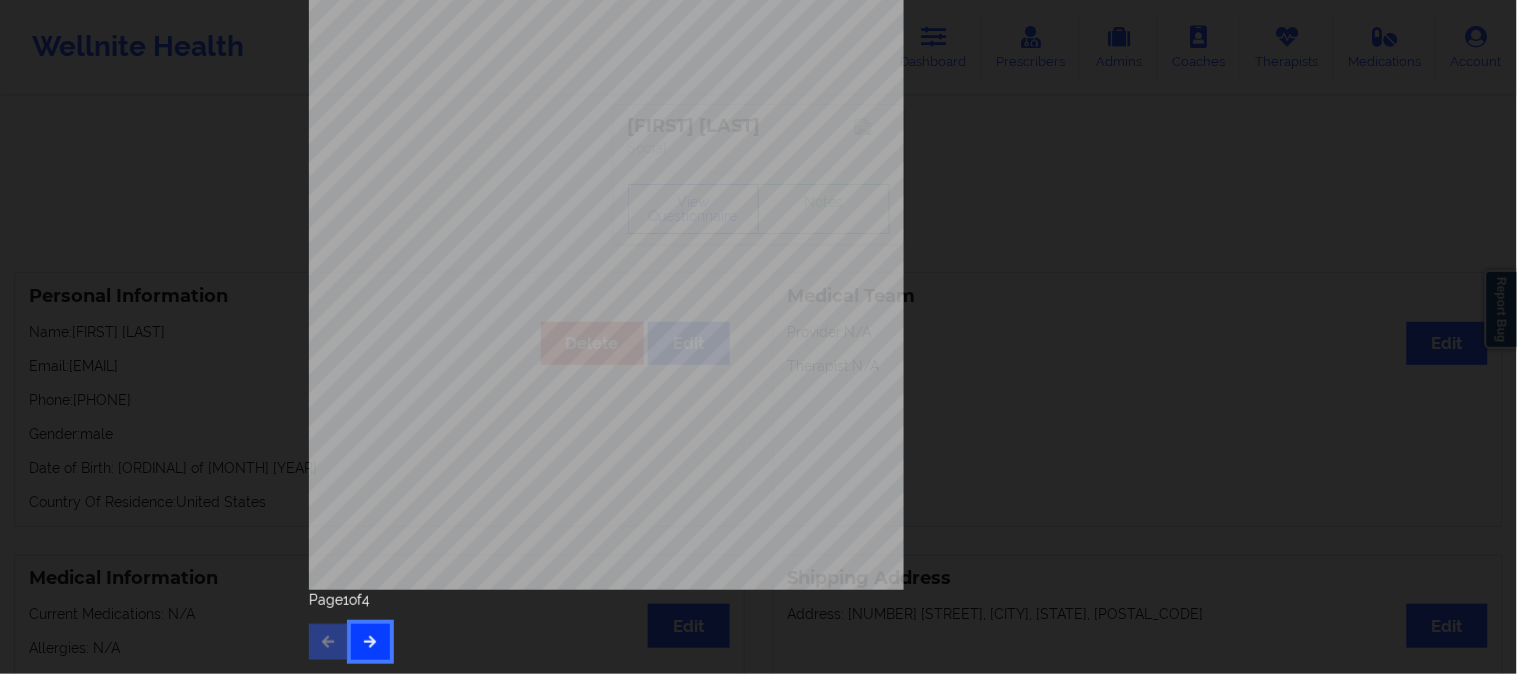 click at bounding box center [370, 641] 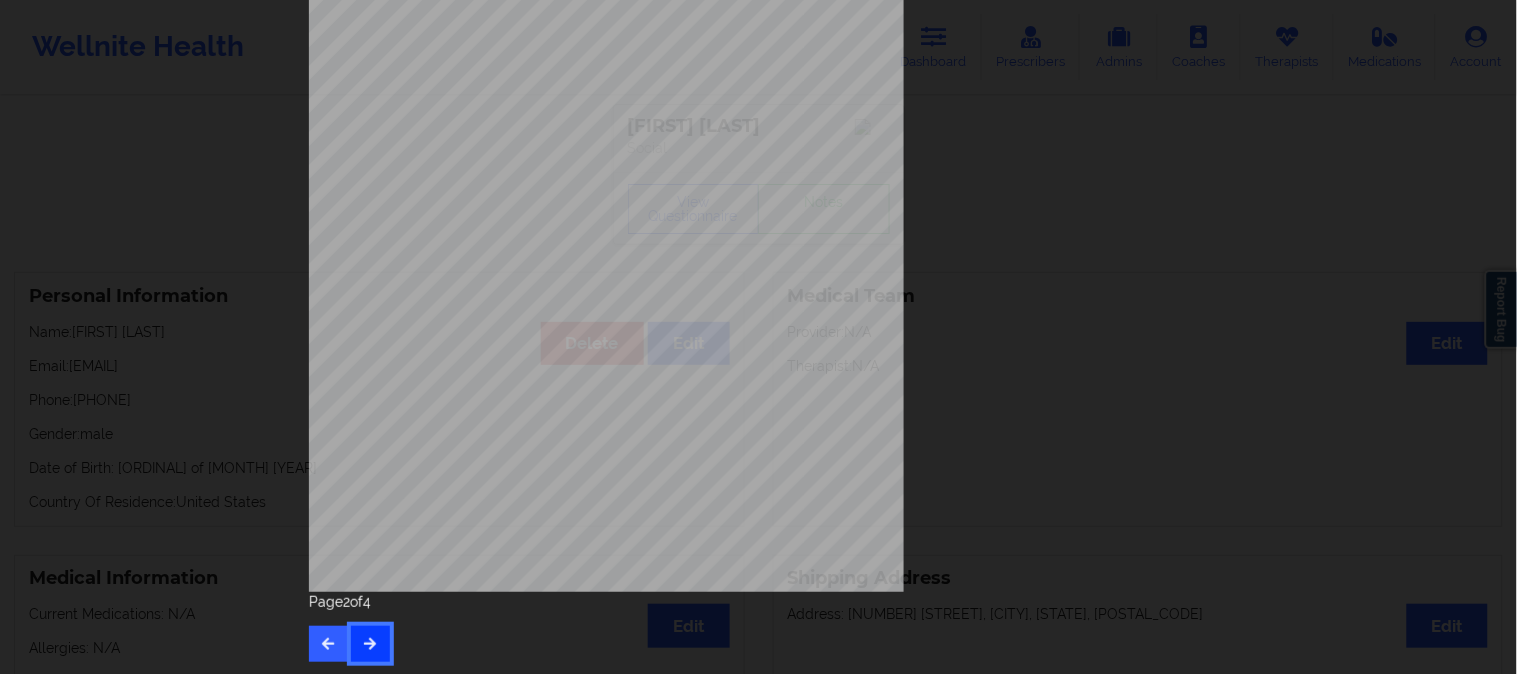 scroll, scrollTop: 280, scrollLeft: 0, axis: vertical 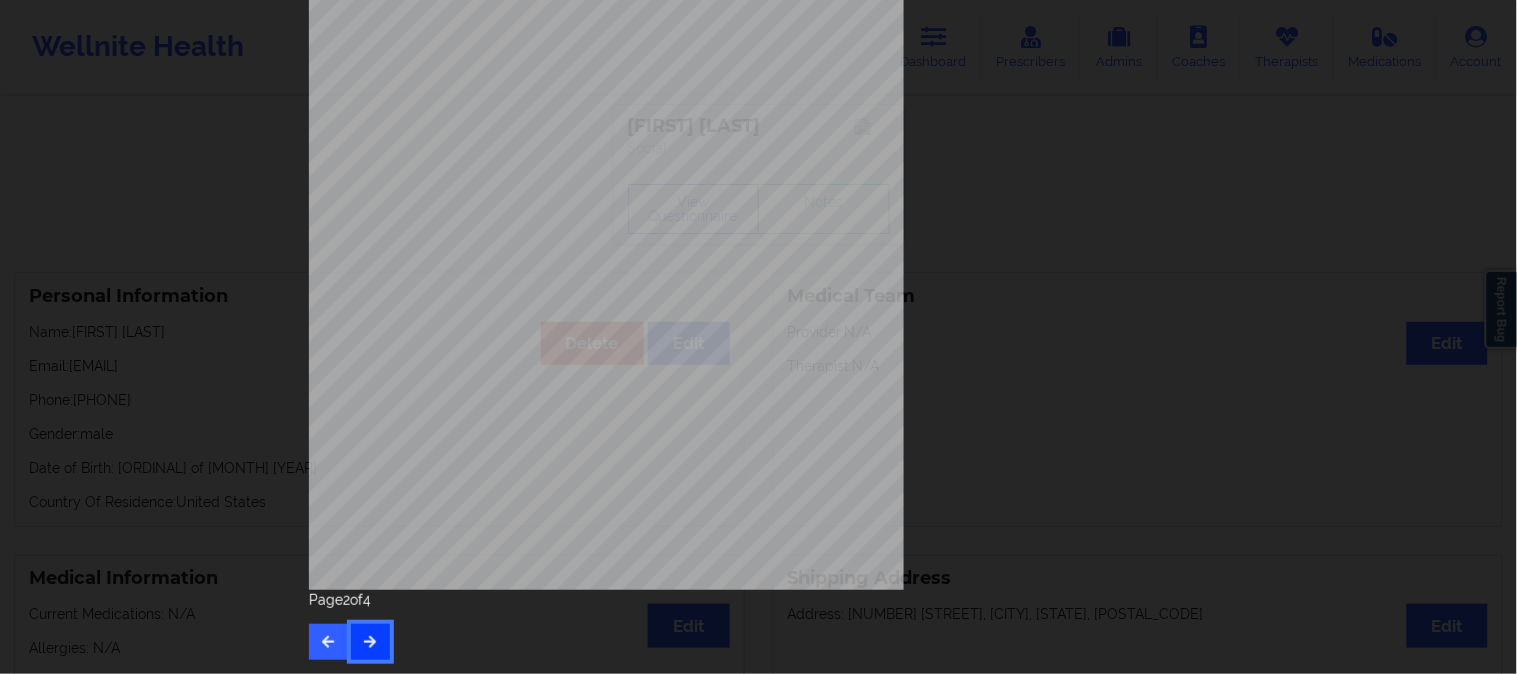 click at bounding box center (370, 641) 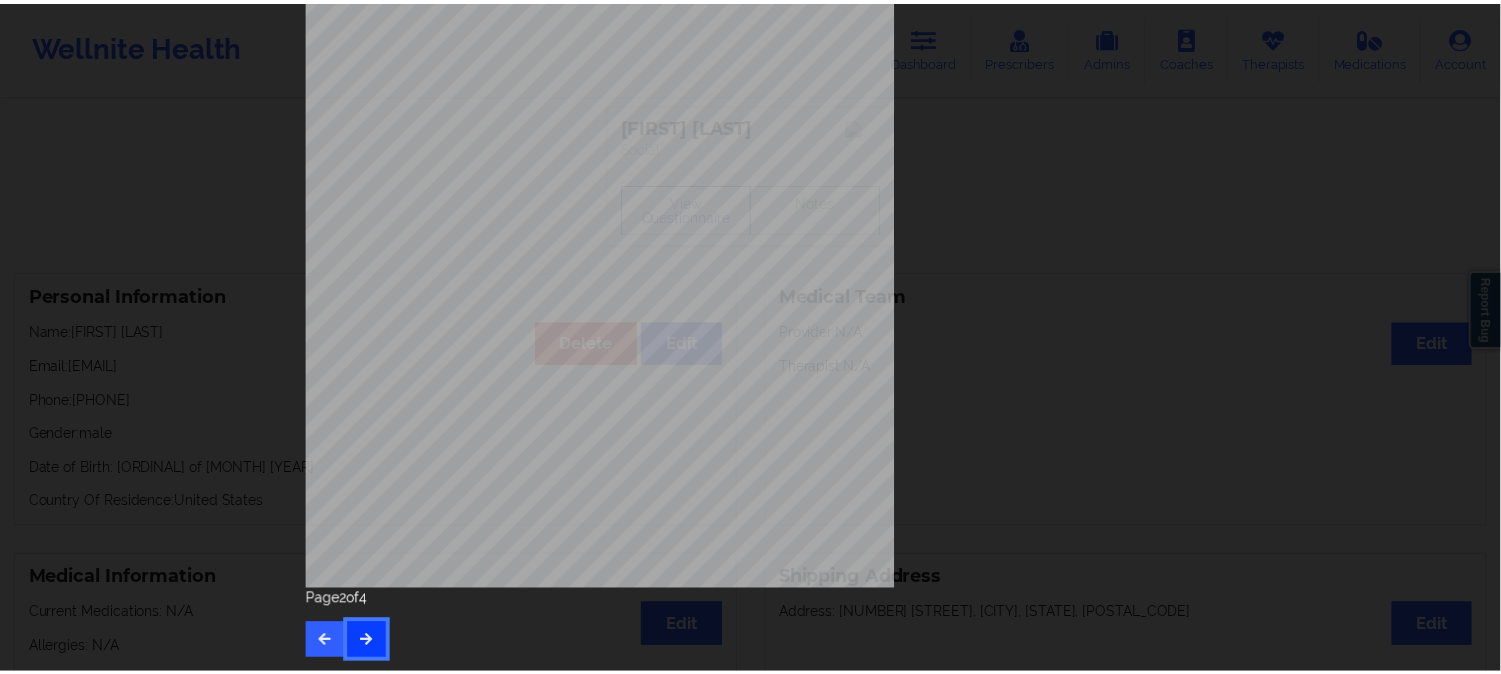 scroll, scrollTop: 0, scrollLeft: 0, axis: both 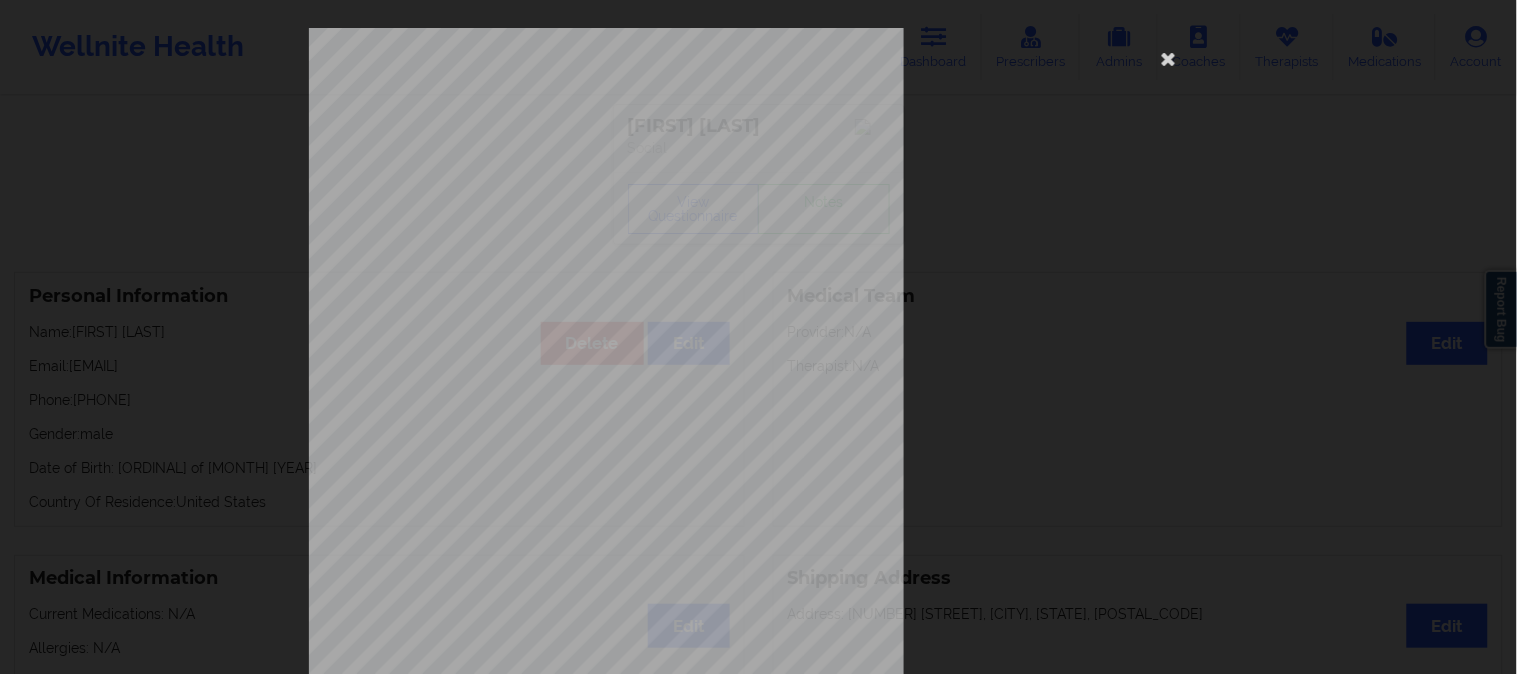 type 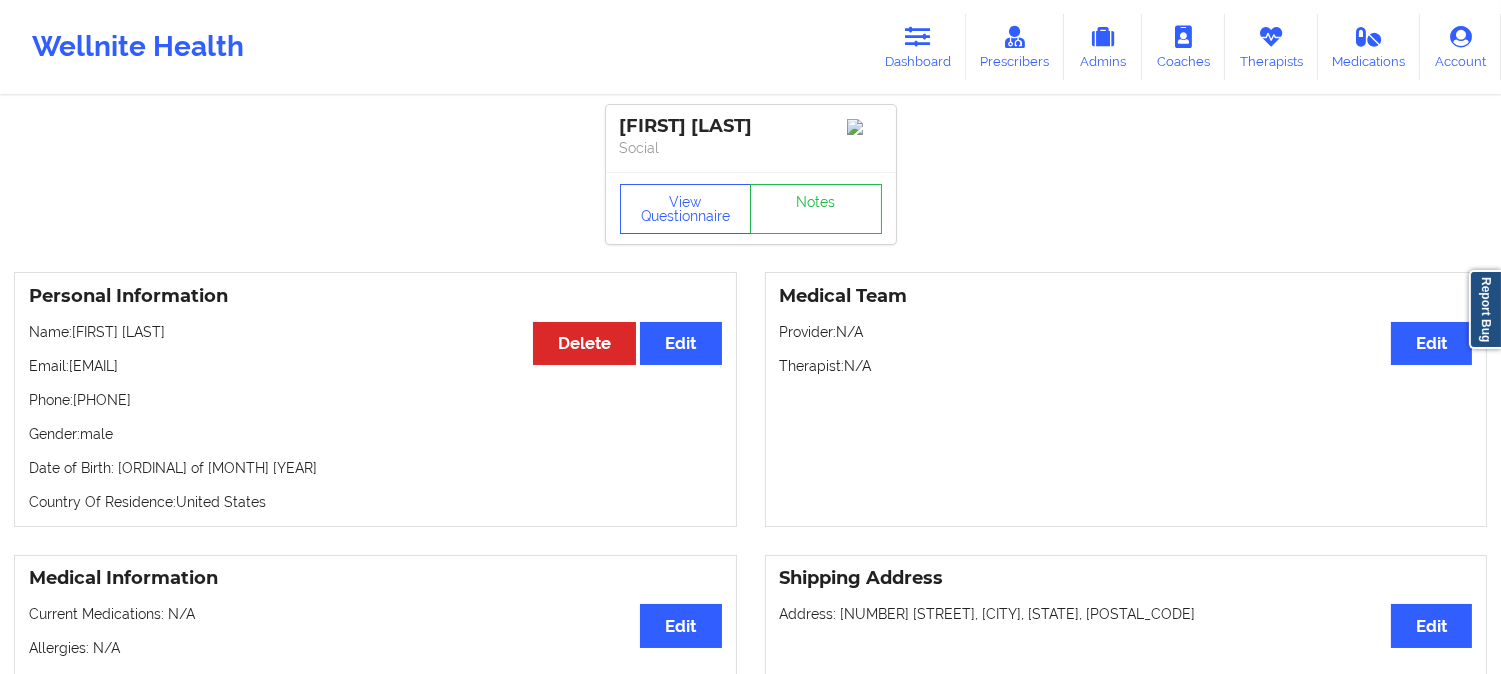 drag, startPoint x: 213, startPoint y: 342, endPoint x: 76, endPoint y: 344, distance: 137.0146 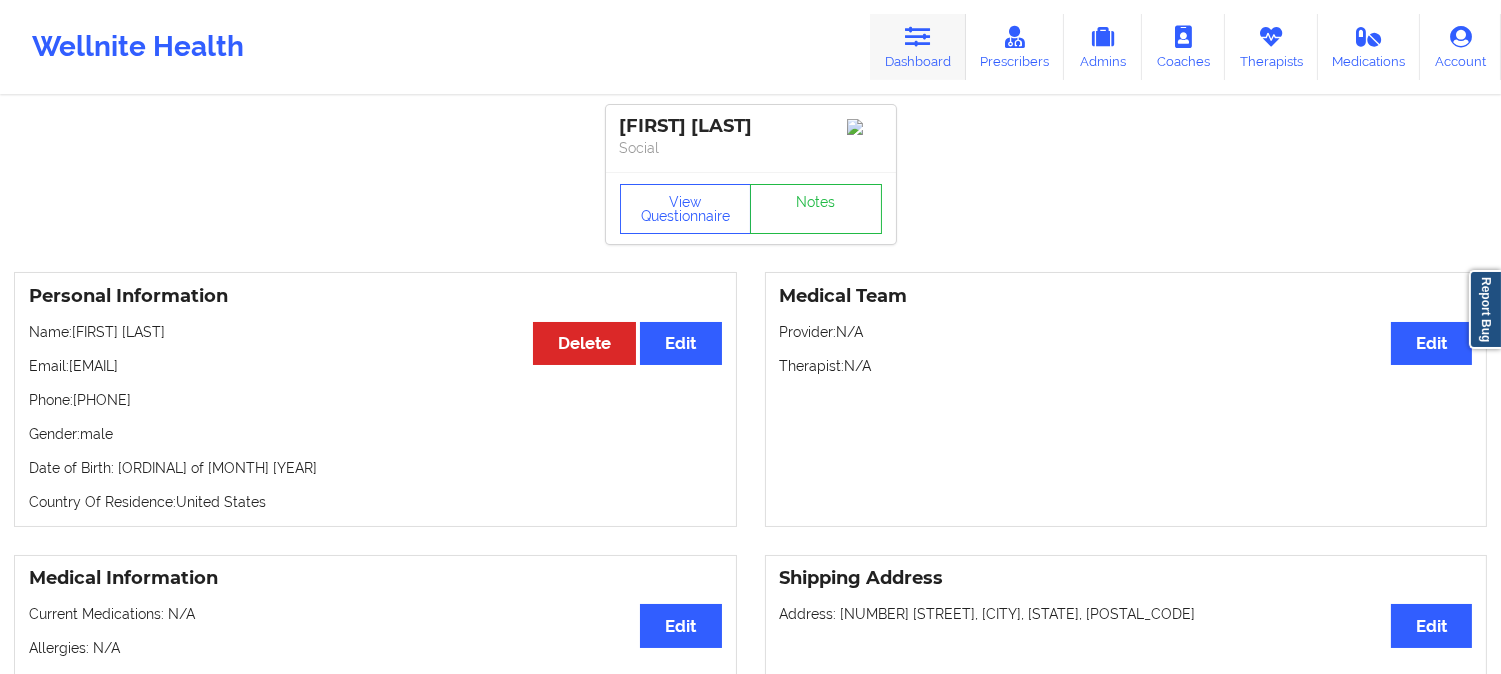 click on "Dashboard" at bounding box center (918, 47) 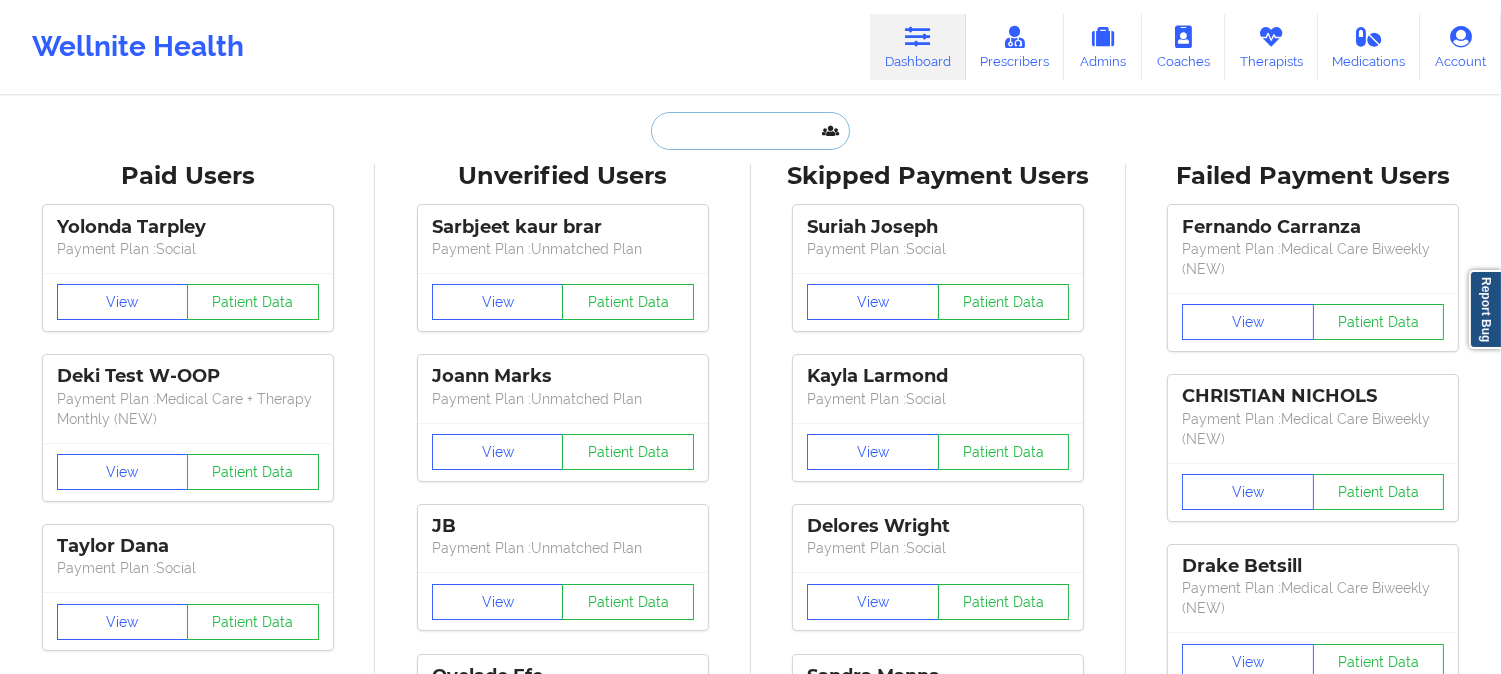 click at bounding box center (750, 131) 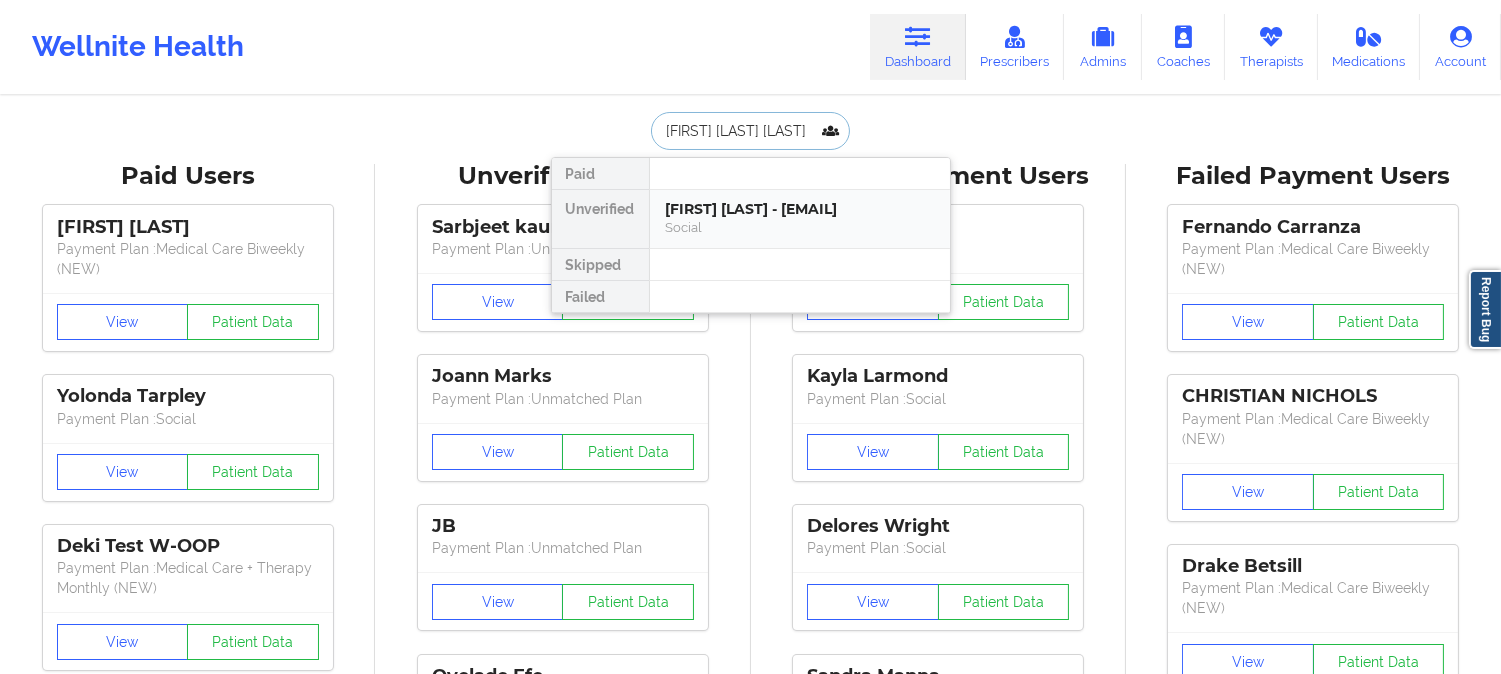 click on "[FIRST] [LAST]  - [EMAIL]" at bounding box center [800, 209] 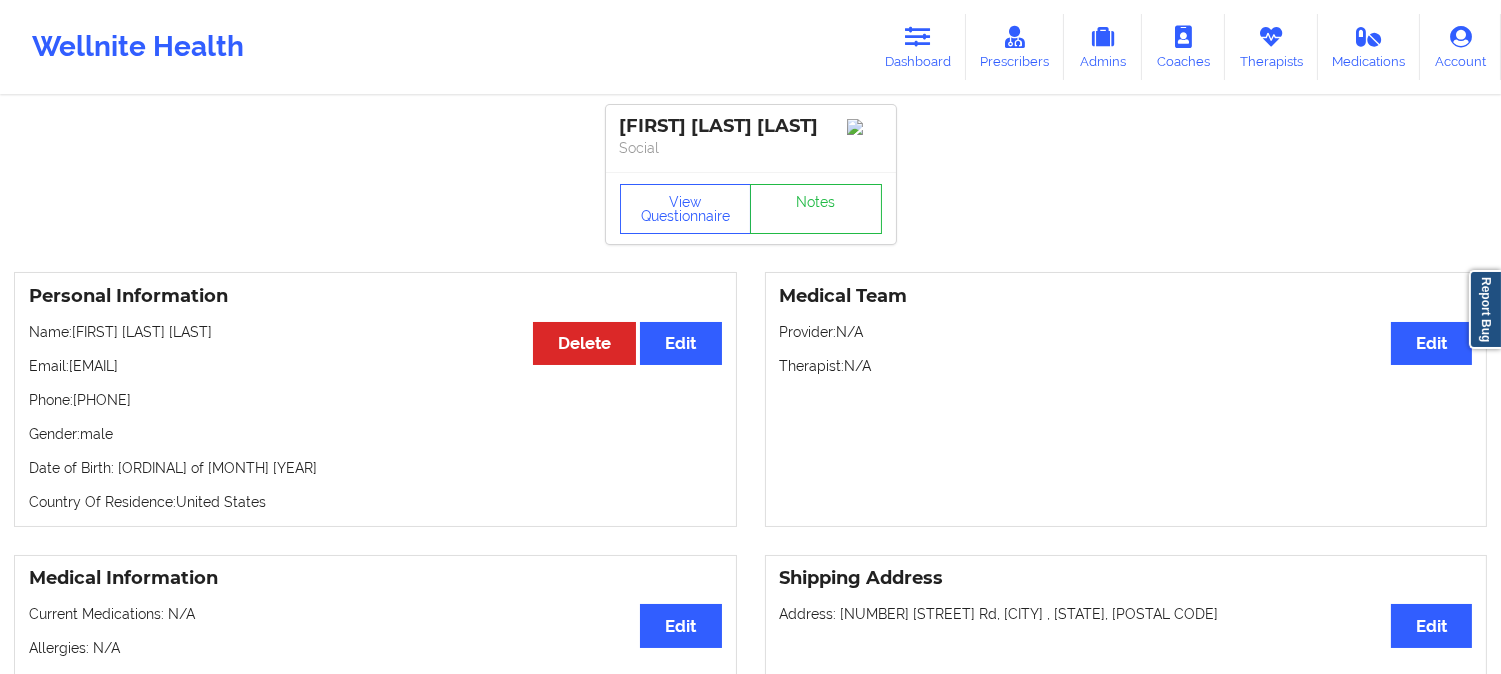 click on "Name: [FIRST] [LAST] Email: [EMAIL] Phone: [PHONE] Gender: male Date of Birth: [DATE] Country Of Residence: United States Medical Team Edit Provider: N/A Therapist: N/A Medical Information Edit Current Medications: N/A Allergies: N/A Shipping Address Edit Address: [NUMBER] [STREET], [CITY], [STATE], [POSTAL_CODE] Medical Co-pay/insur responsibility Edit Current session (one time charge): N/A Recurring co-pay charge - all prescriber sessions : N/A Recurring co-pay charge - prescriber 10 min : N/A Recurring co-pay charge - prescriber 30 min : N/A Therapy Co-pay/insur responsibility Edit Current session (one time charge): N/A Recurring co-pay charge - all therapy sessions : N/A Recurring co-pay charge - therapy 30 min : N/A Recurring co-pay charge - therapy 45 min : N/A Recurring co-pay charge - therapy 60 min : N/A State of Residence Edit State: Florida" at bounding box center [750, 1046] 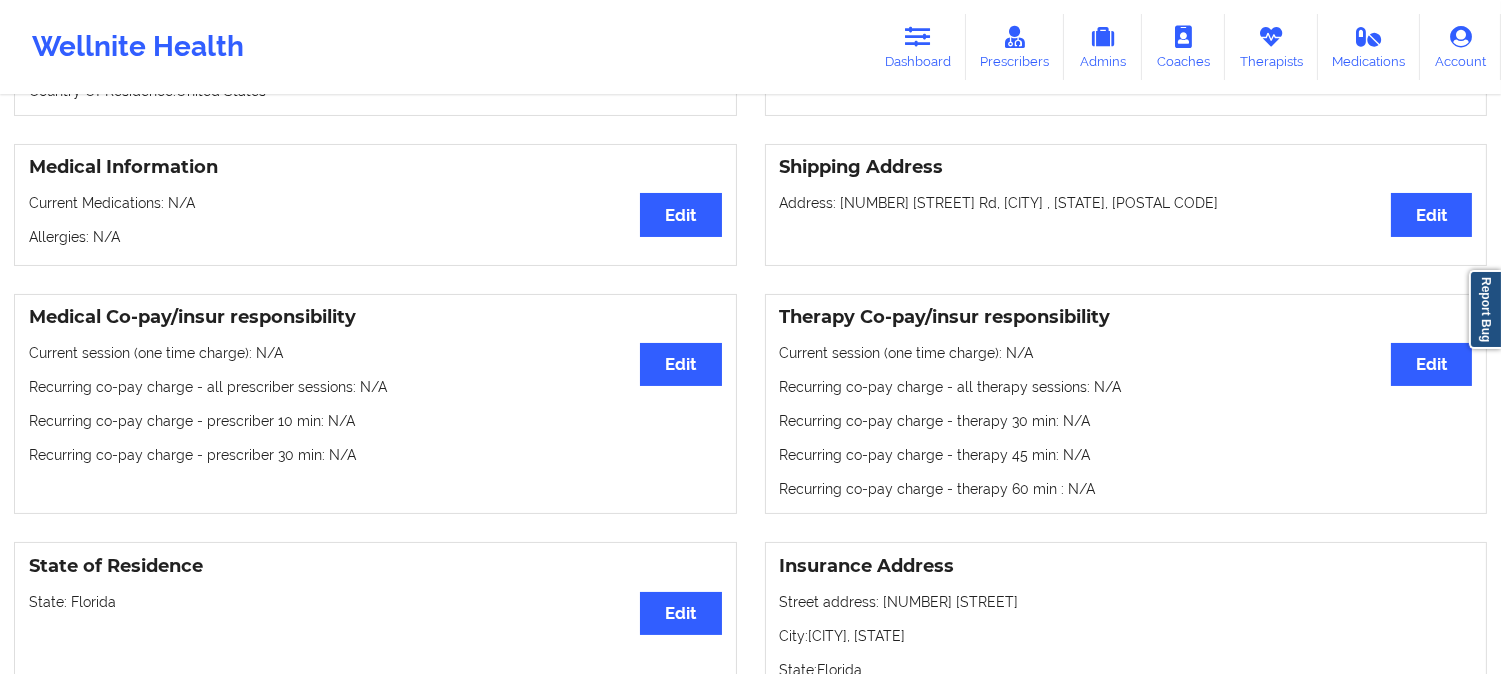 scroll, scrollTop: 444, scrollLeft: 0, axis: vertical 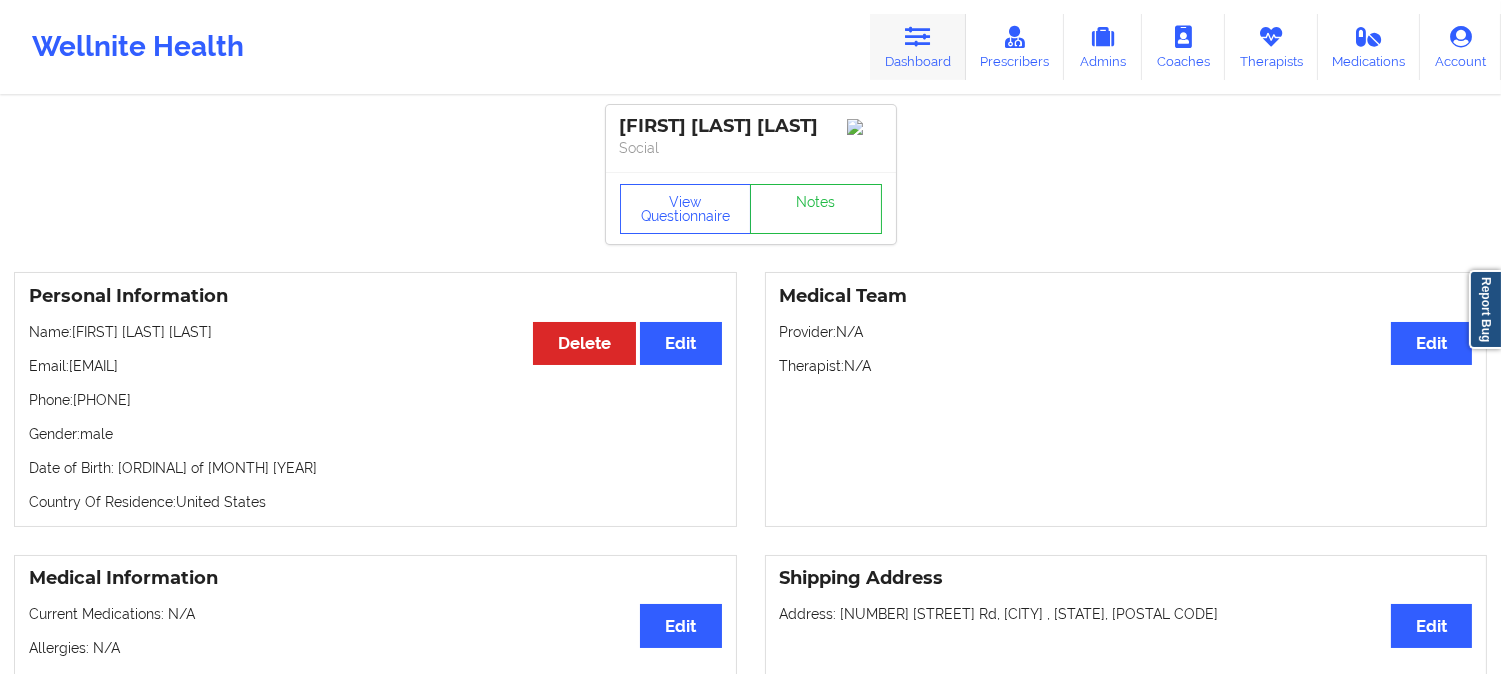 click at bounding box center [918, 37] 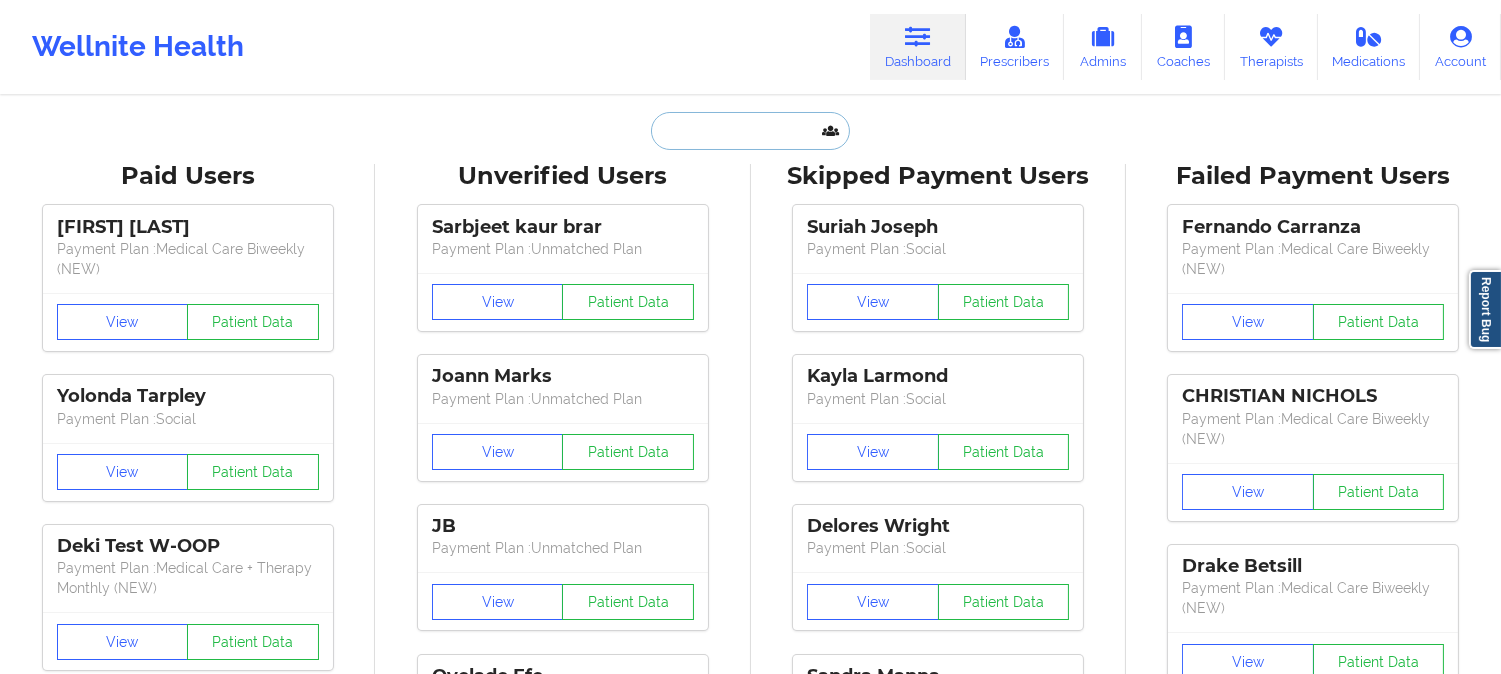 click at bounding box center (750, 131) 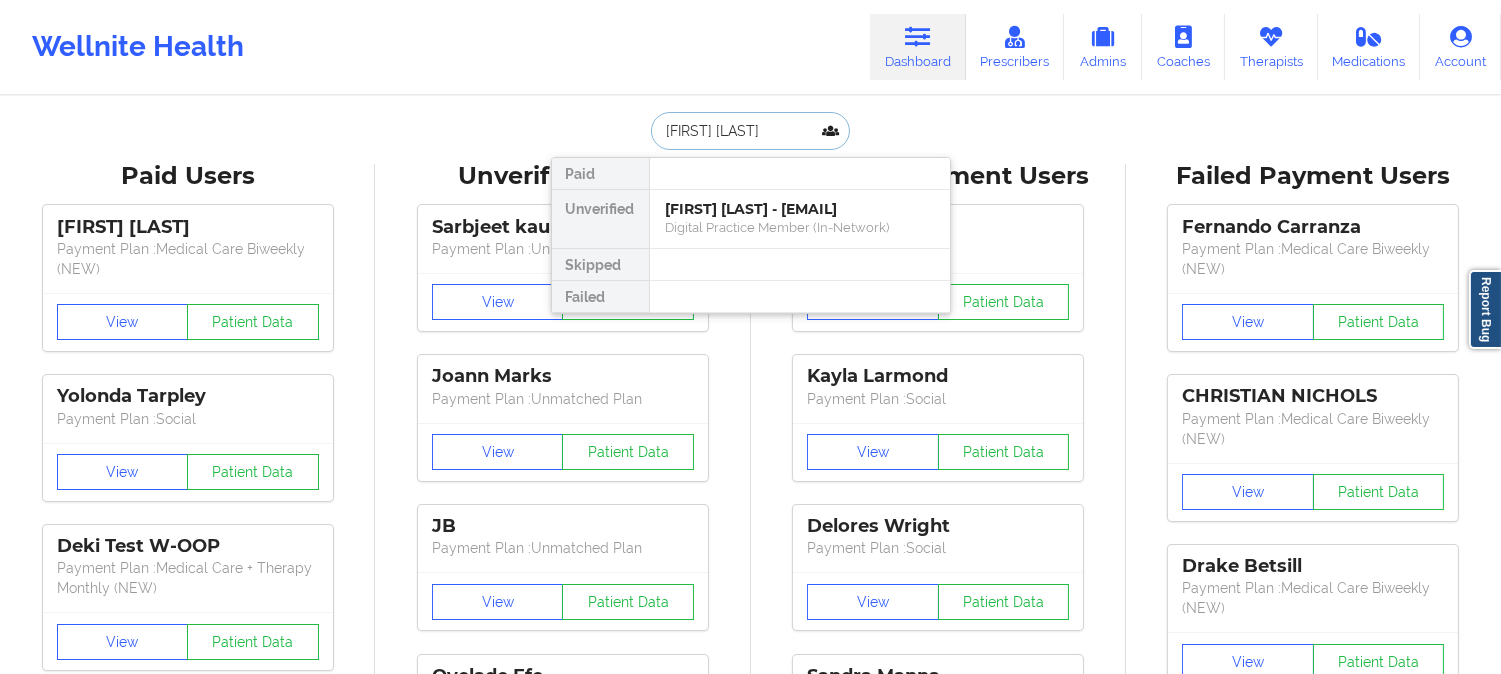 type on "[FIRST] [LAST]" 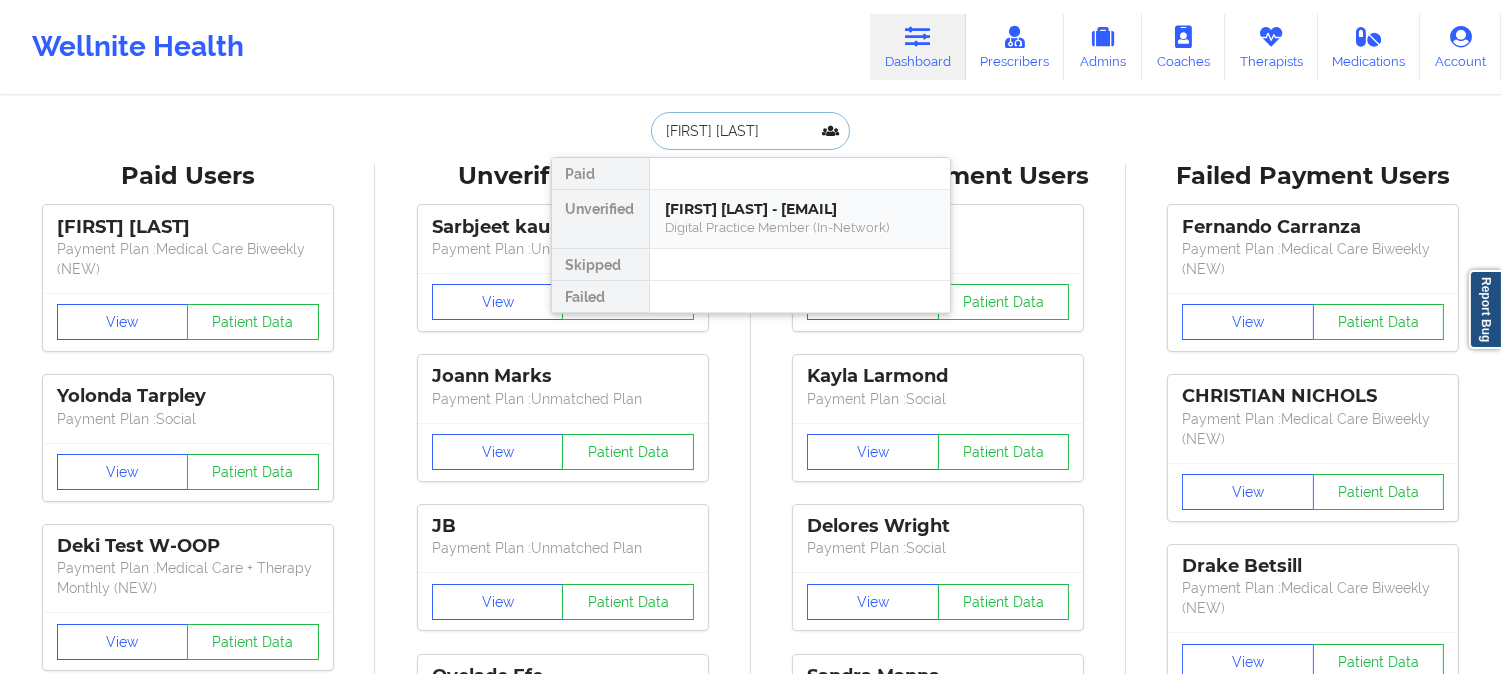 click on "[FIRST] [LAST] - [EMAIL]" at bounding box center (800, 209) 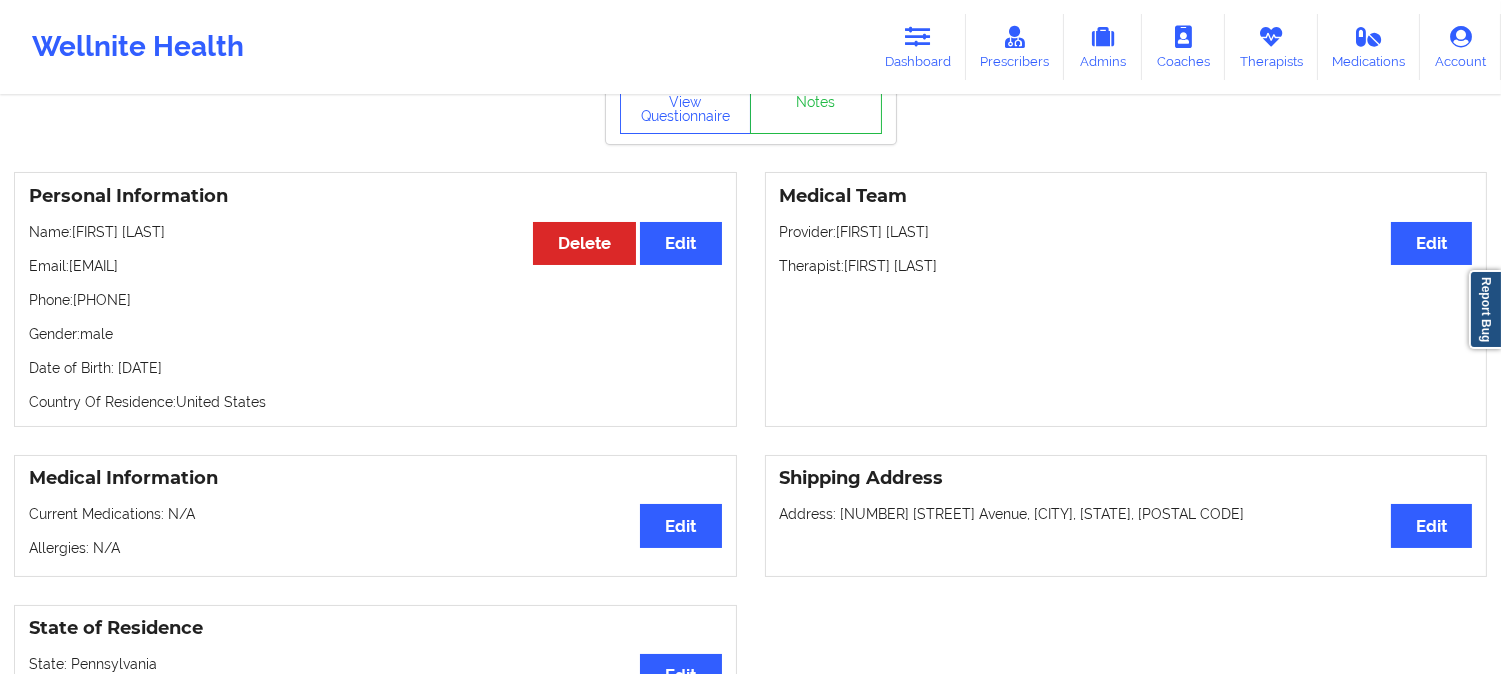 scroll, scrollTop: 0, scrollLeft: 0, axis: both 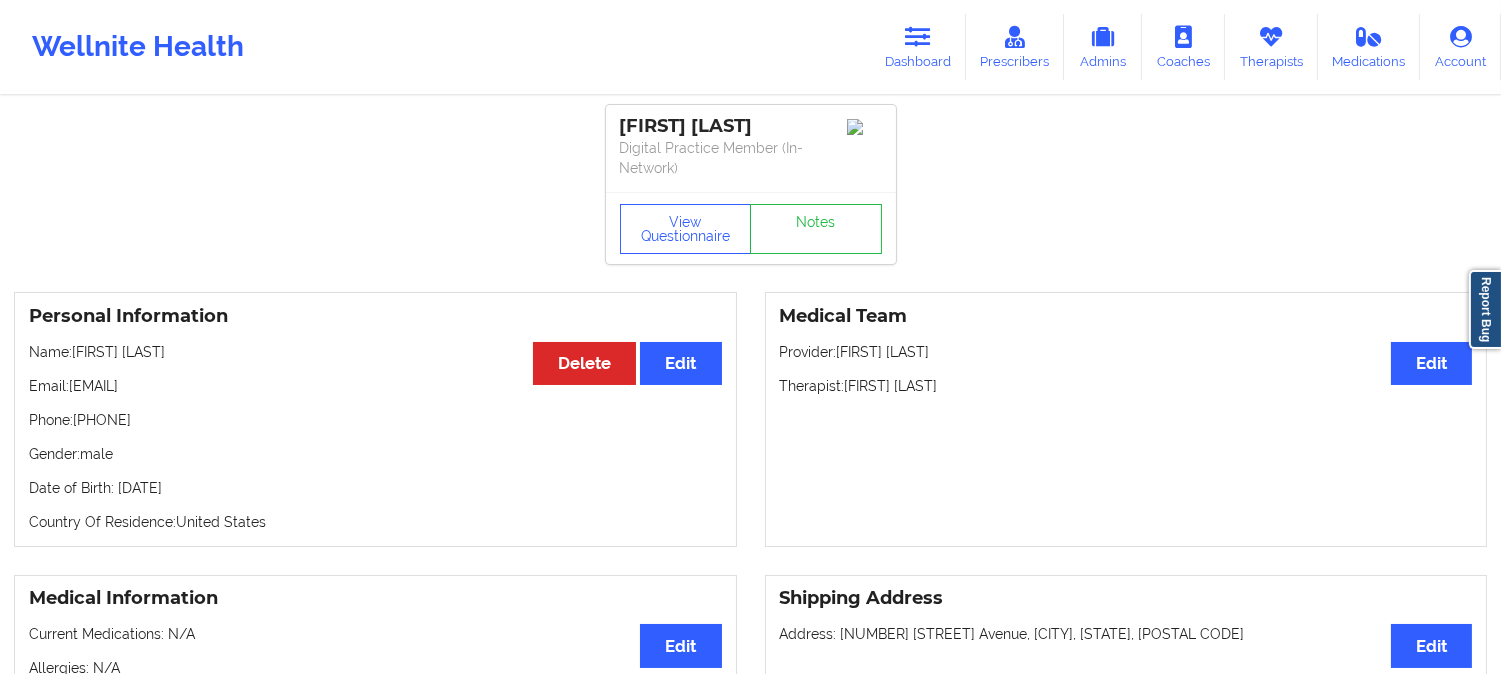 click on "Email:  [EMAIL]" at bounding box center [375, 386] 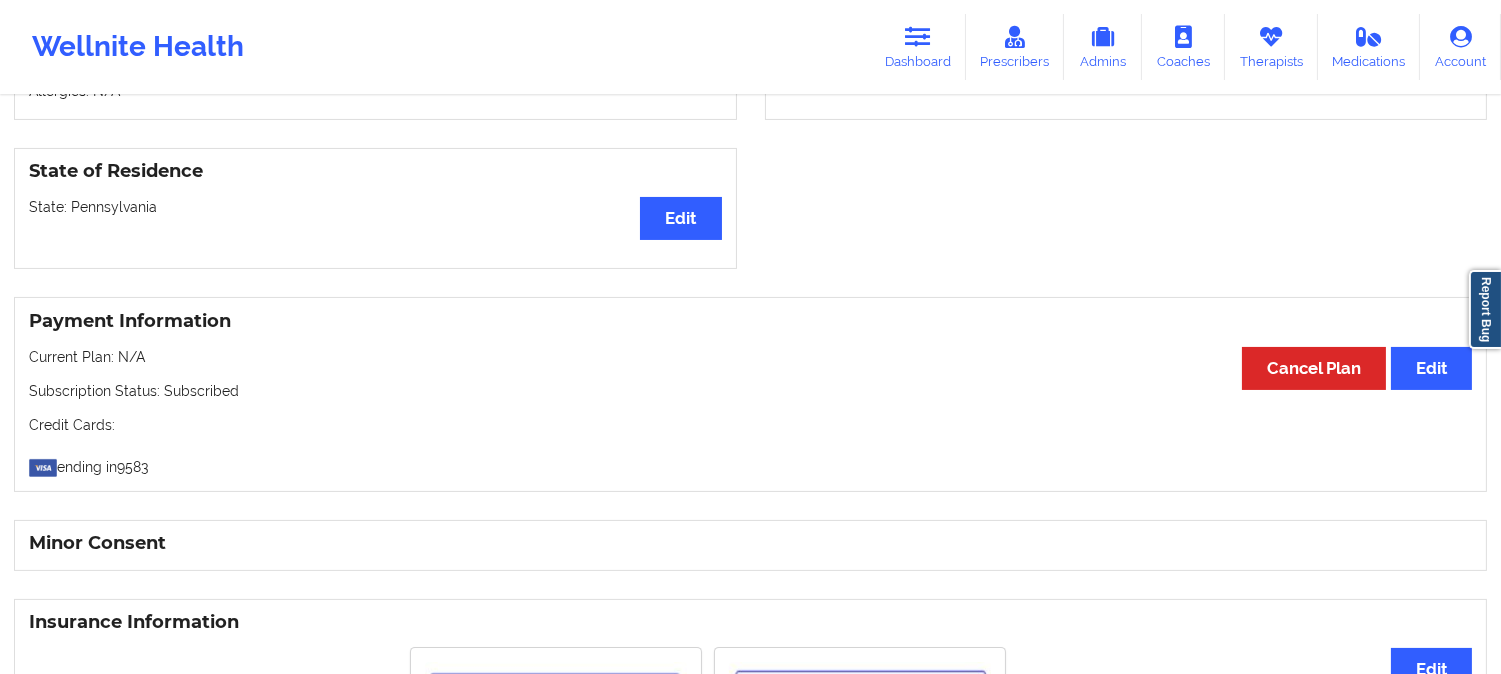 scroll, scrollTop: 891, scrollLeft: 0, axis: vertical 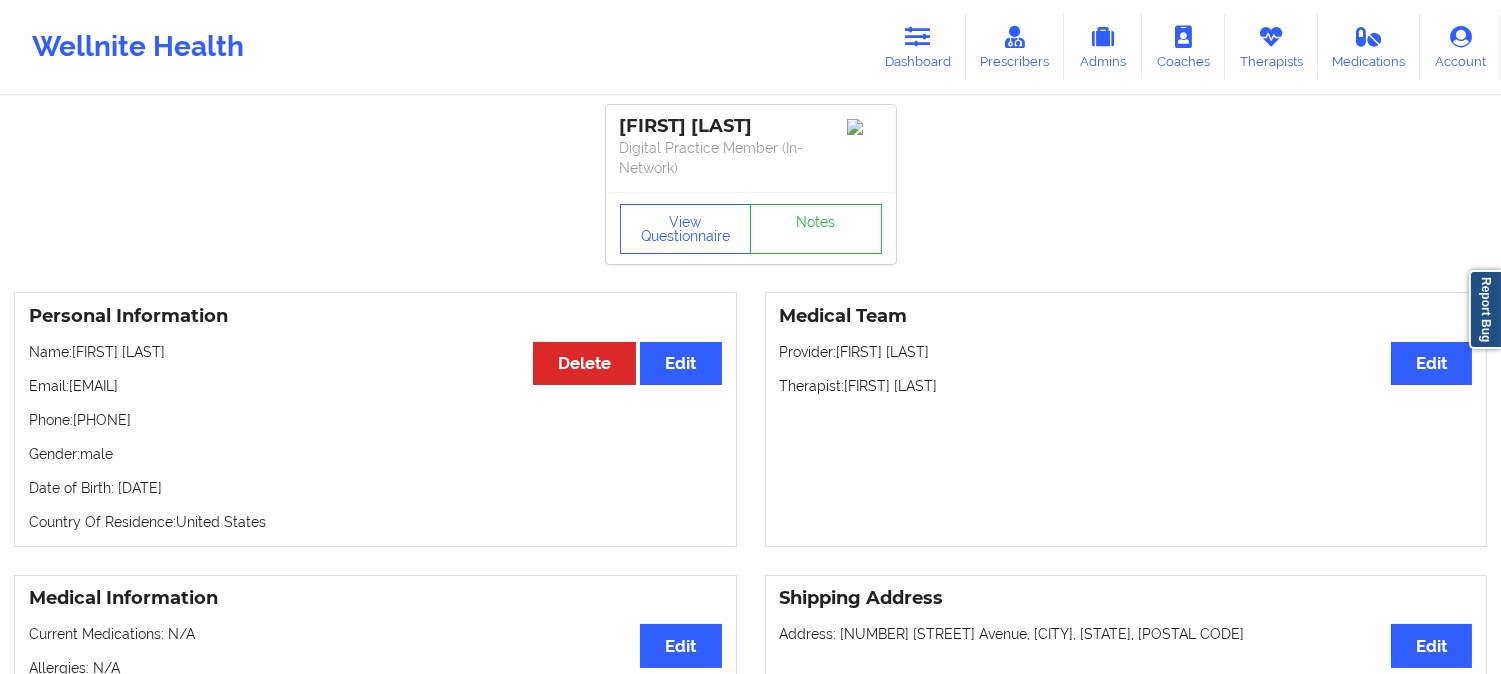 drag, startPoint x: 206, startPoint y: 356, endPoint x: 78, endPoint y: 350, distance: 128.14055 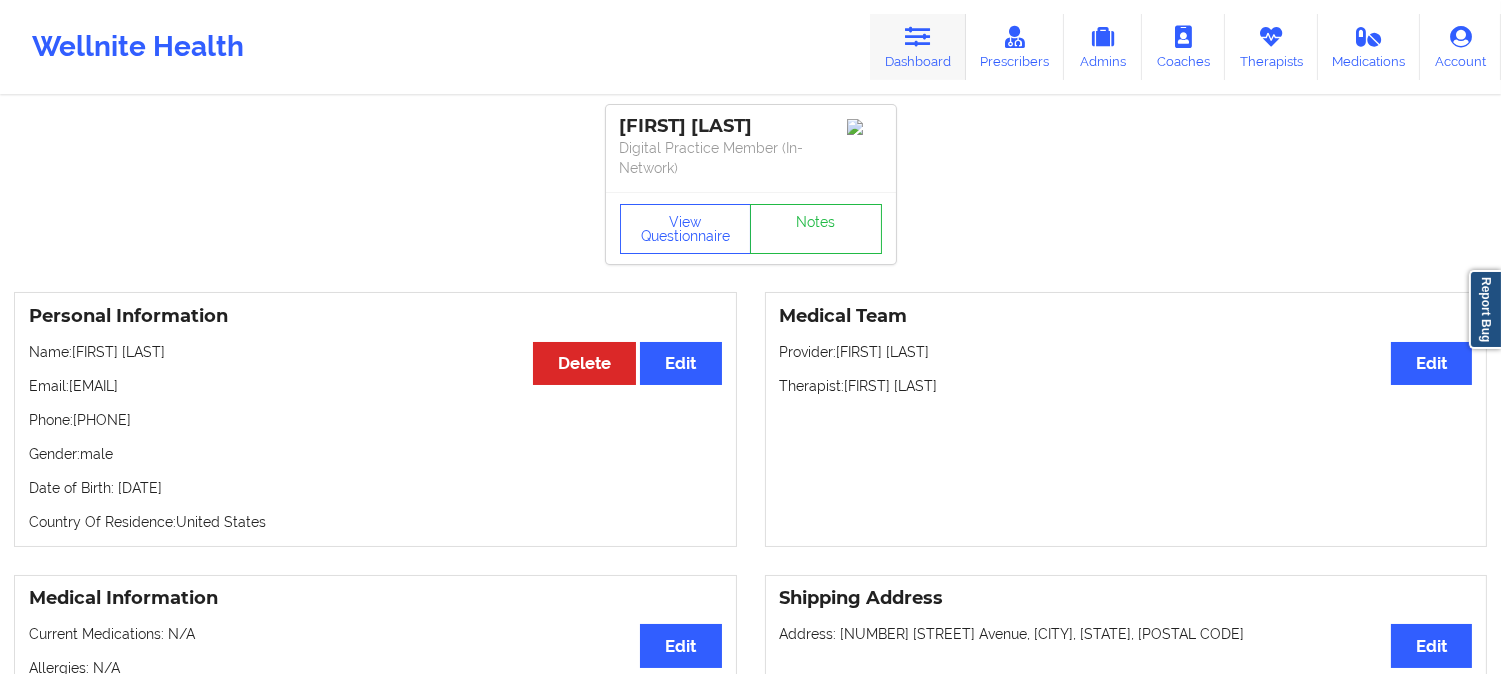 click on "Dashboard" at bounding box center [918, 47] 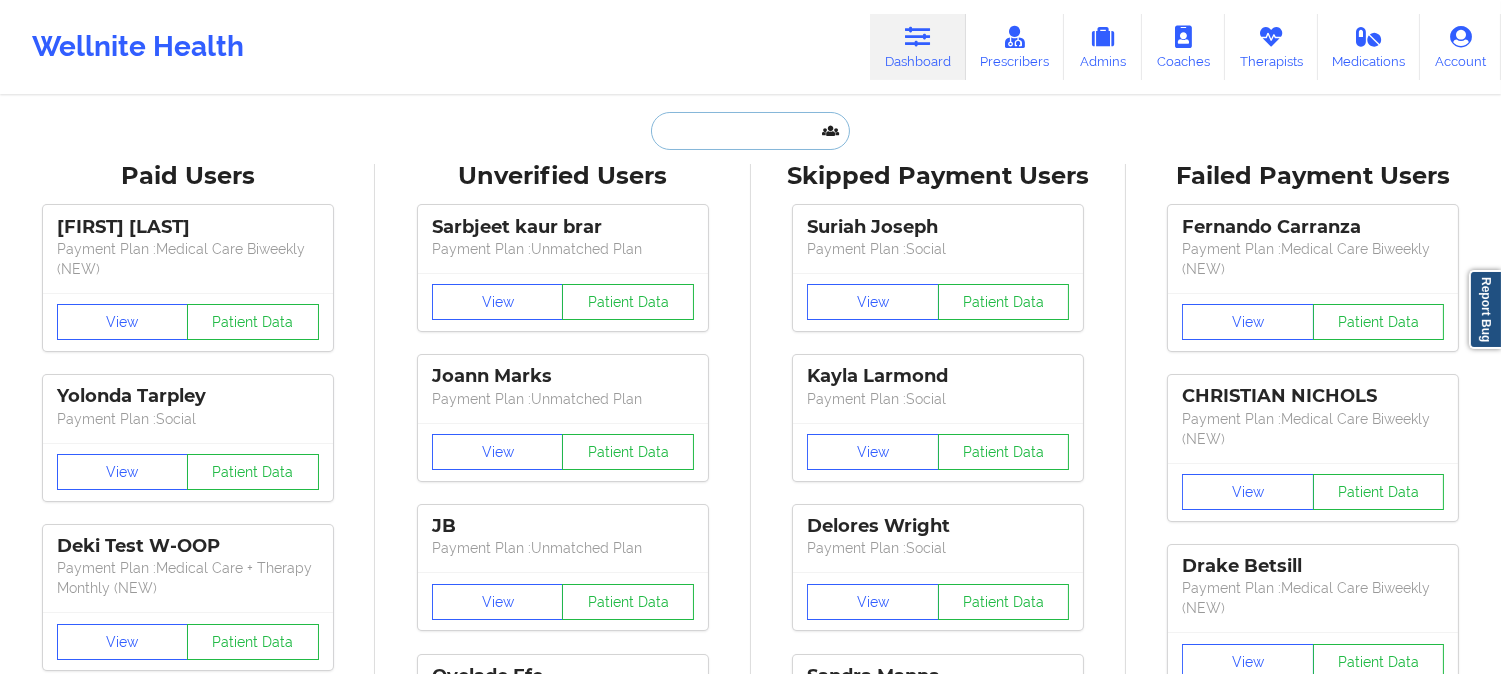 click at bounding box center [750, 131] 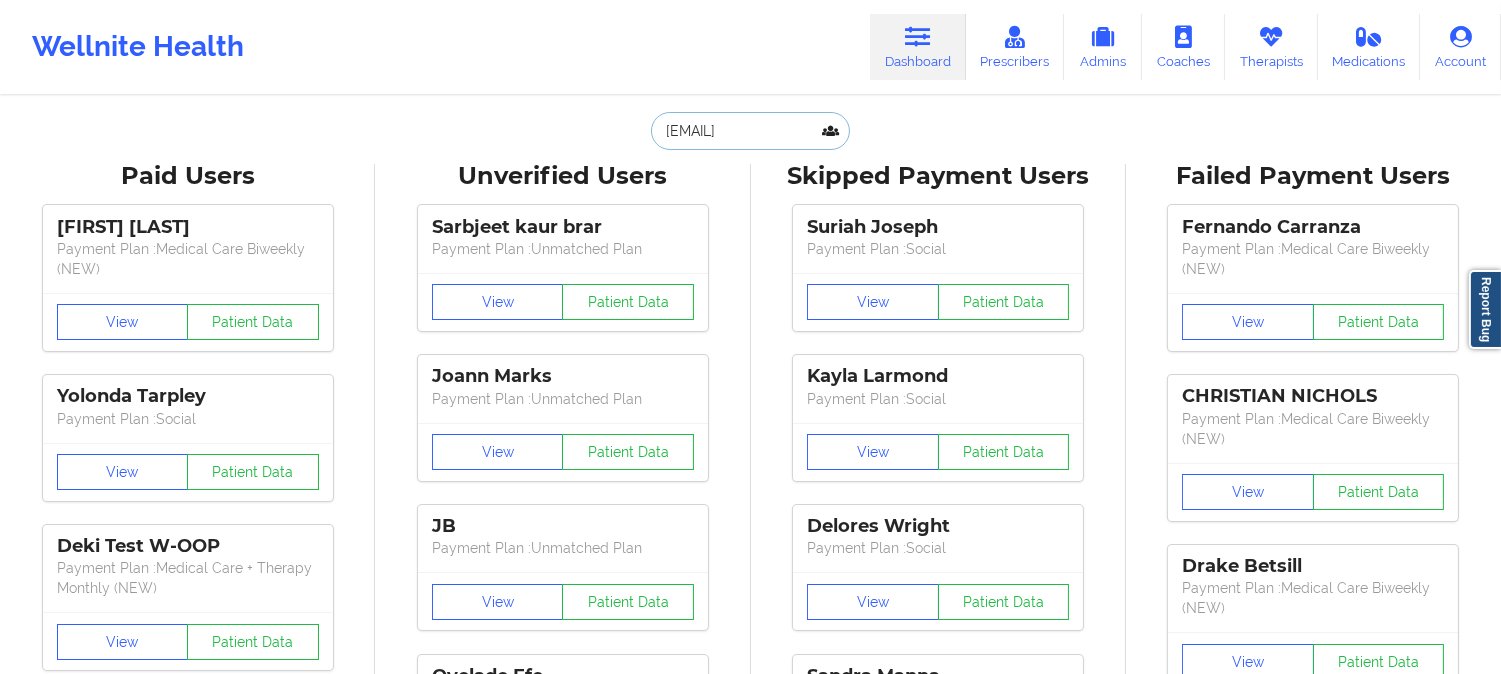 scroll, scrollTop: 0, scrollLeft: 12, axis: horizontal 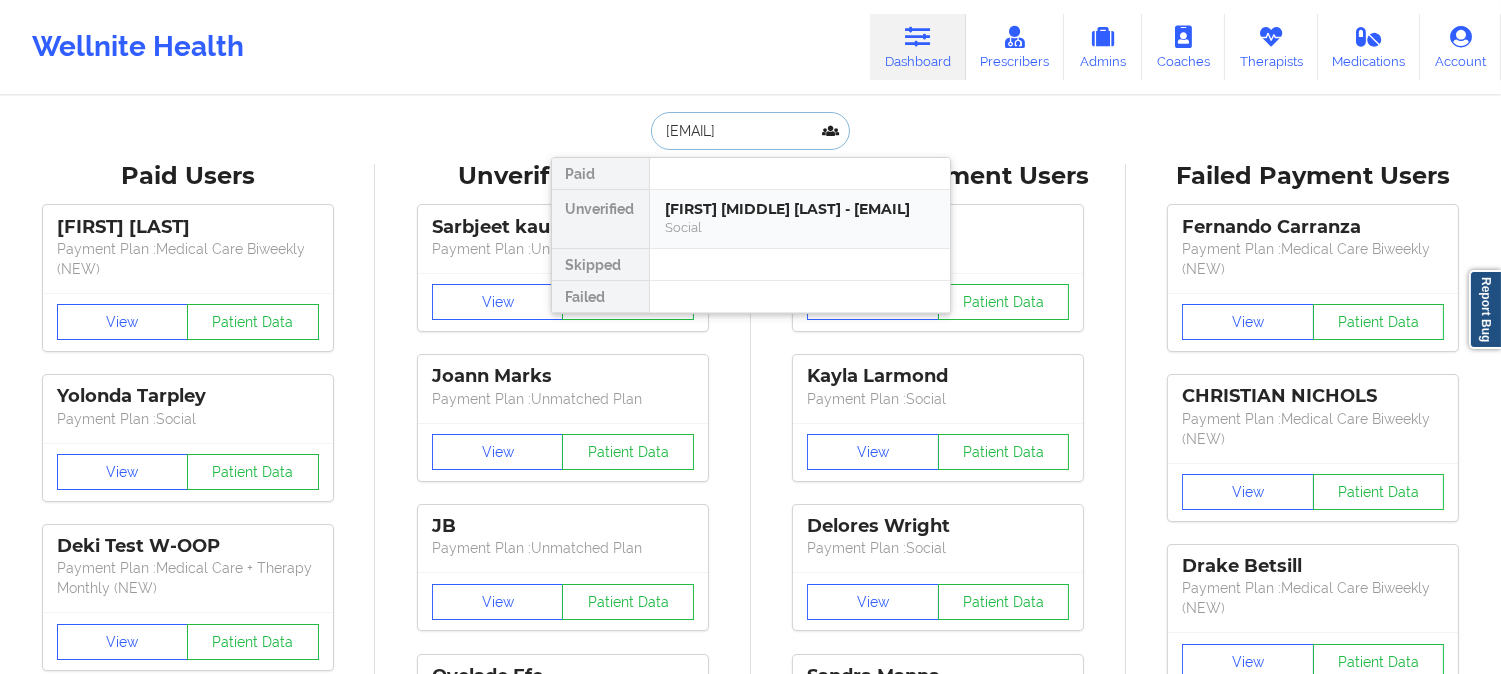 click on "[FIRST] [MIDDLE] [LAST] - [EMAIL]" at bounding box center (800, 209) 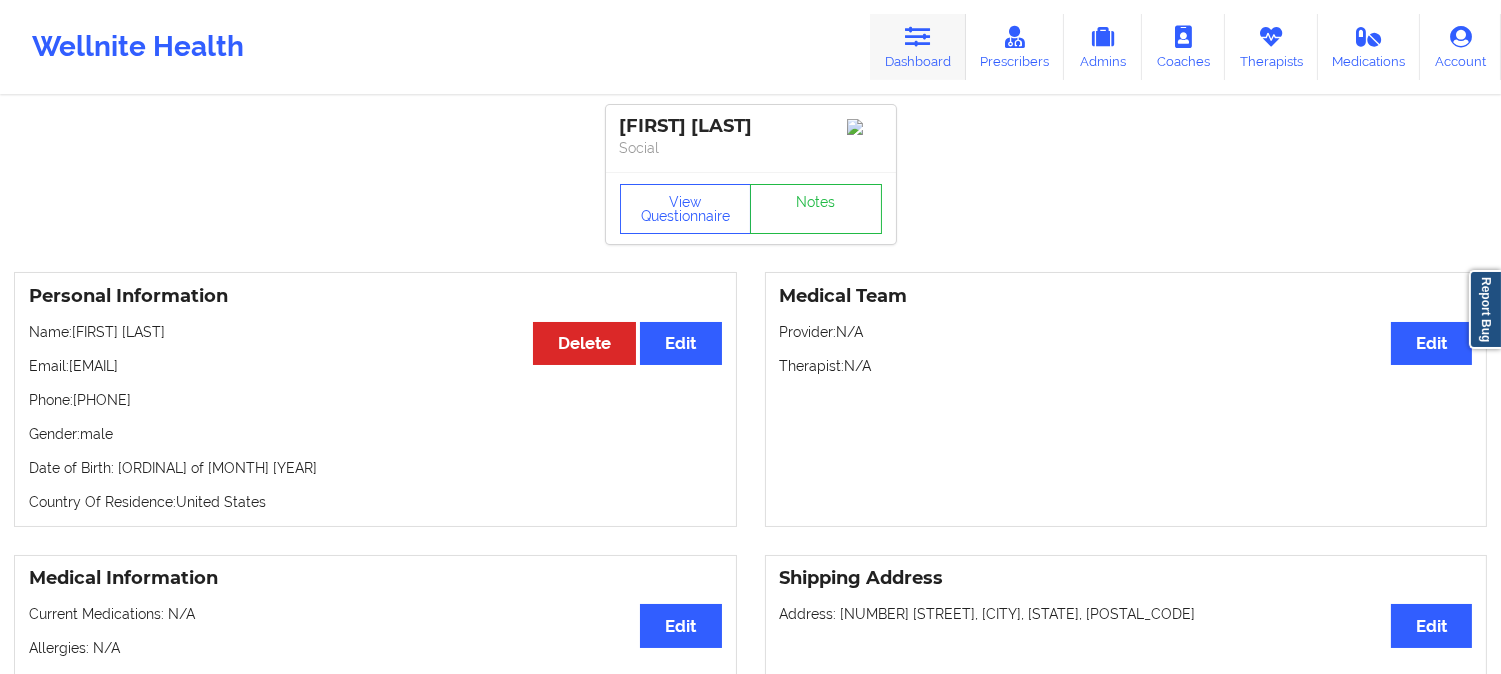 click on "Dashboard" at bounding box center (918, 47) 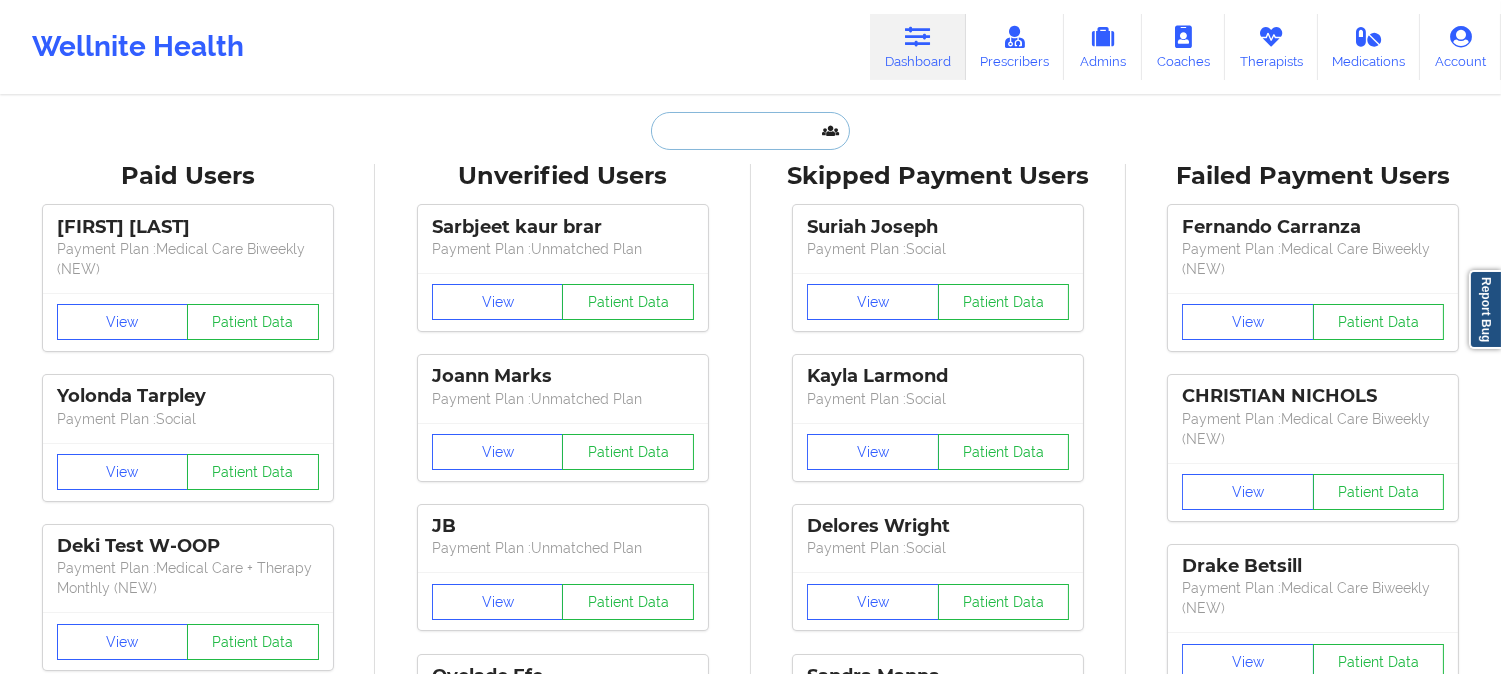 click at bounding box center (750, 131) 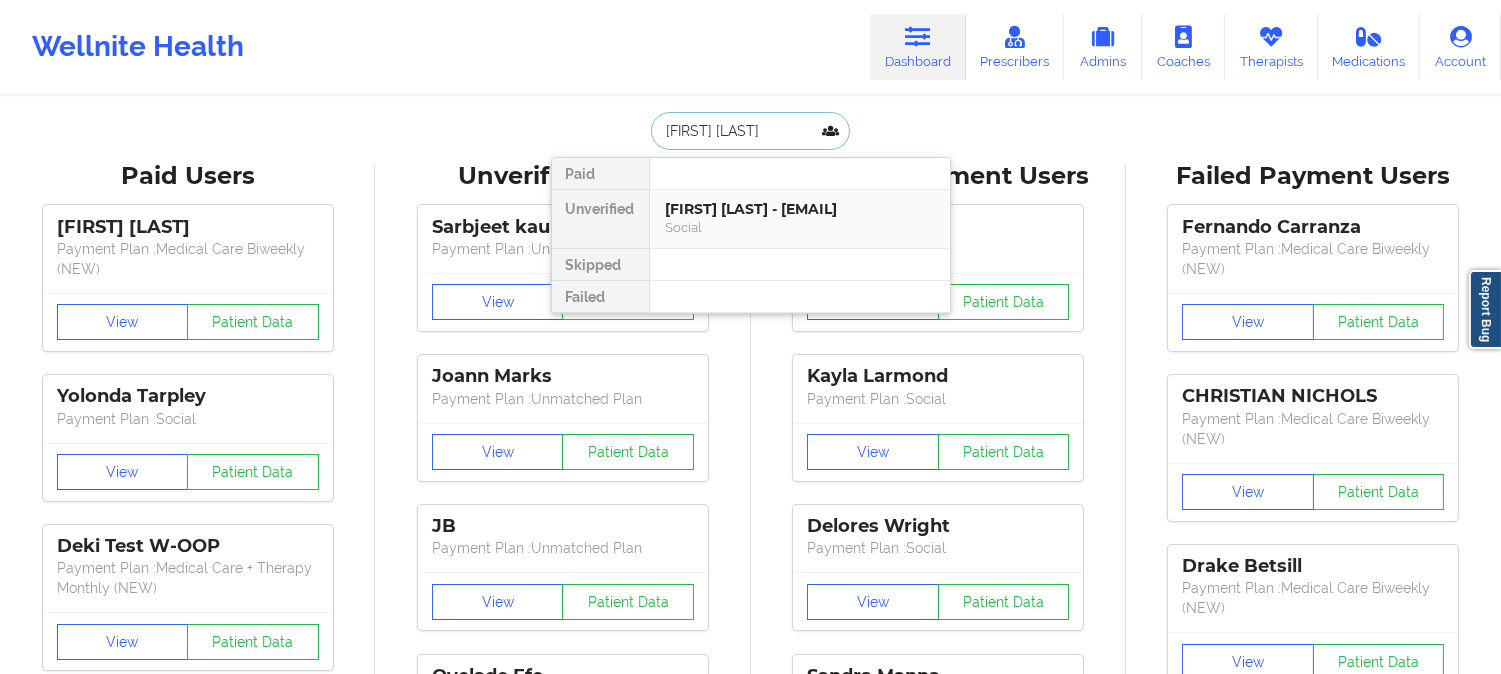 click on "[FIRST] [LAST]  - [EMAIL]" at bounding box center [800, 209] 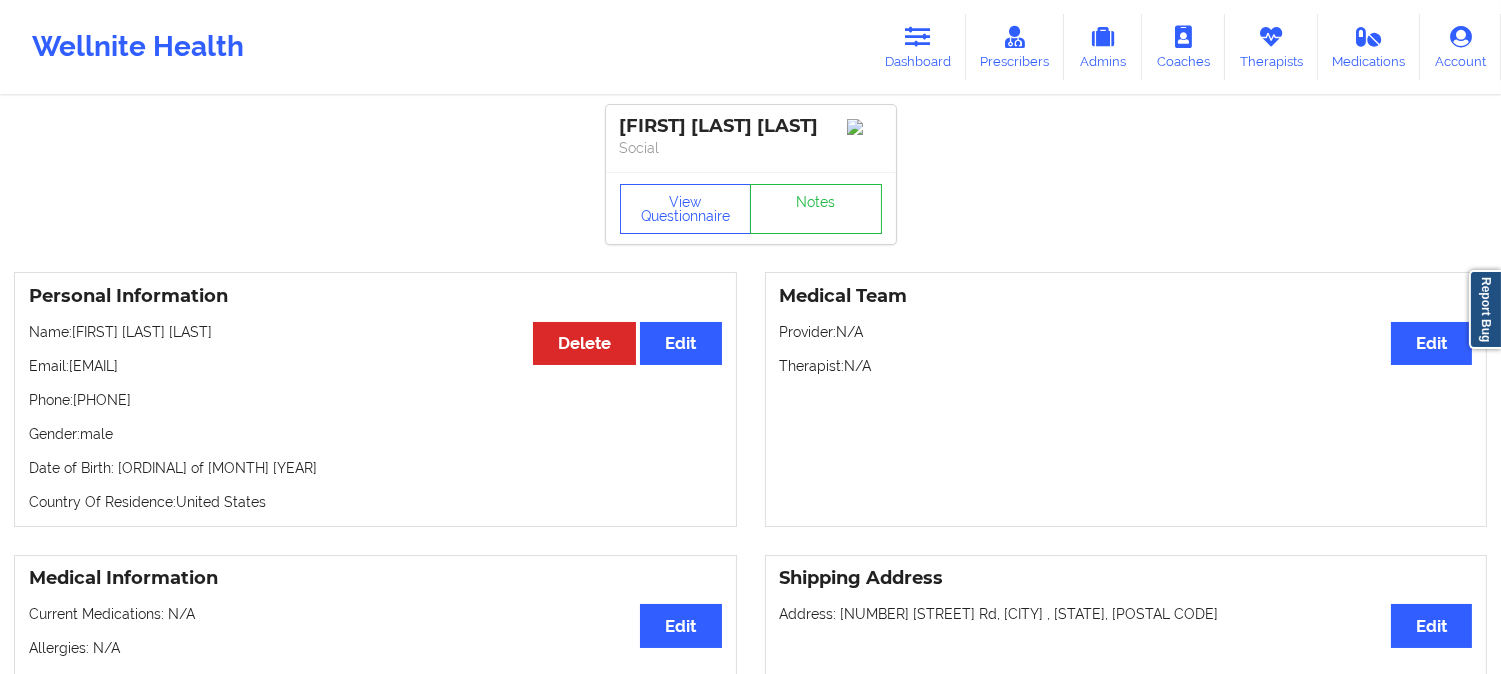 drag, startPoint x: 212, startPoint y: 376, endPoint x: 73, endPoint y: 366, distance: 139.35925 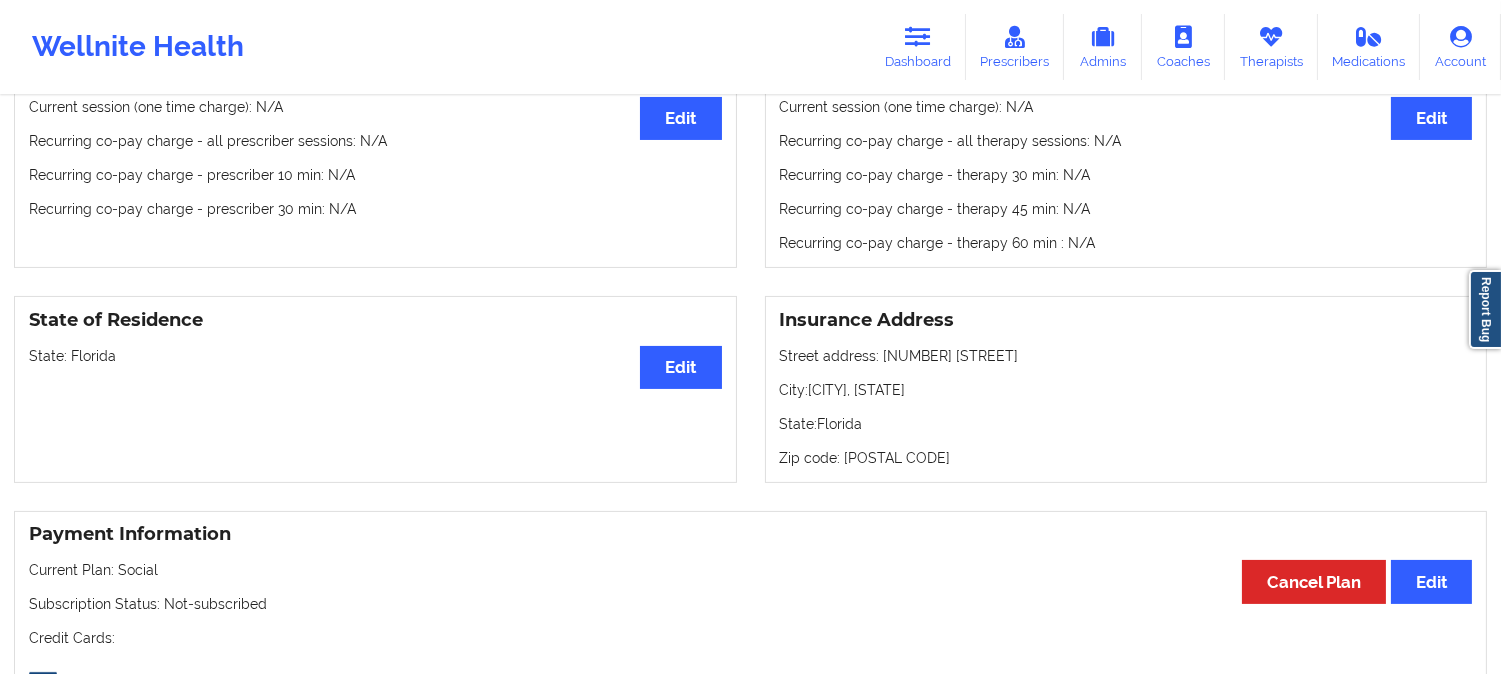 scroll, scrollTop: 666, scrollLeft: 0, axis: vertical 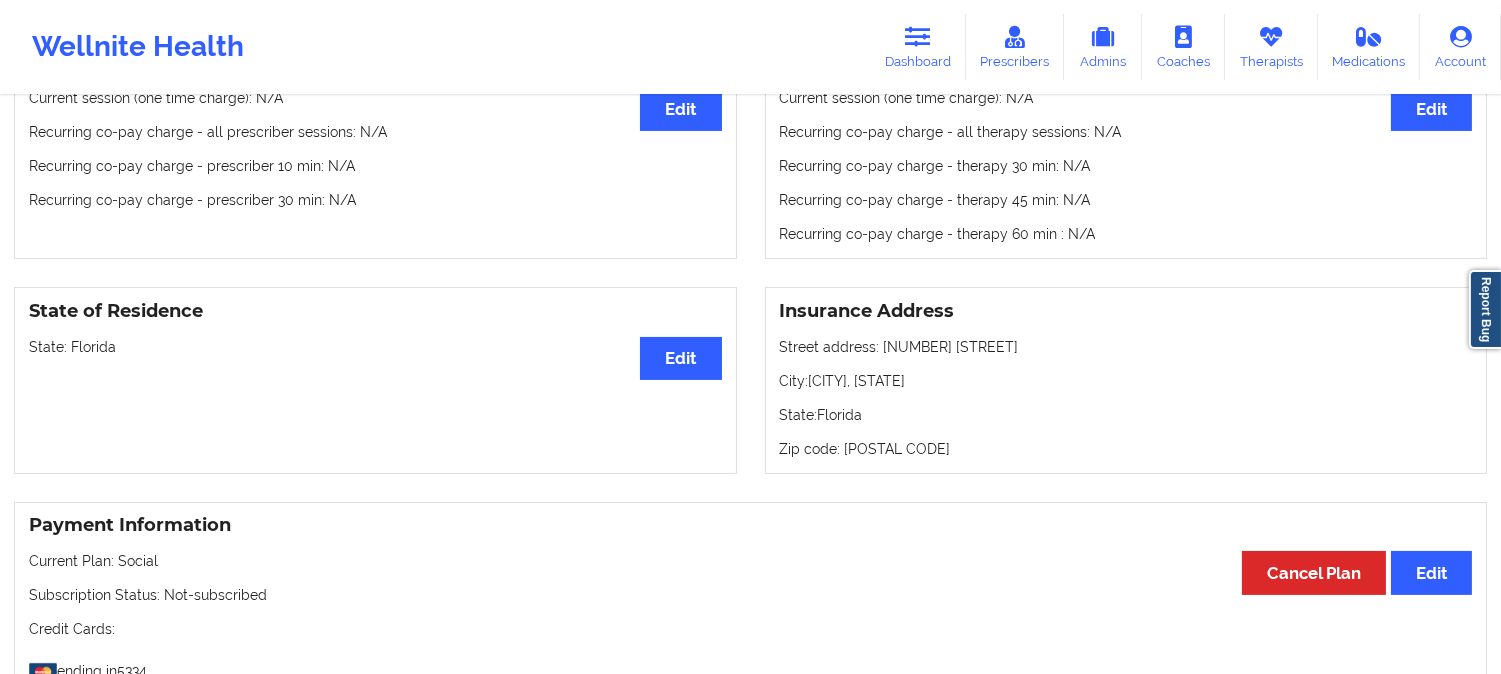 drag, startPoint x: 496, startPoint y: 437, endPoint x: 456, endPoint y: 280, distance: 162.01543 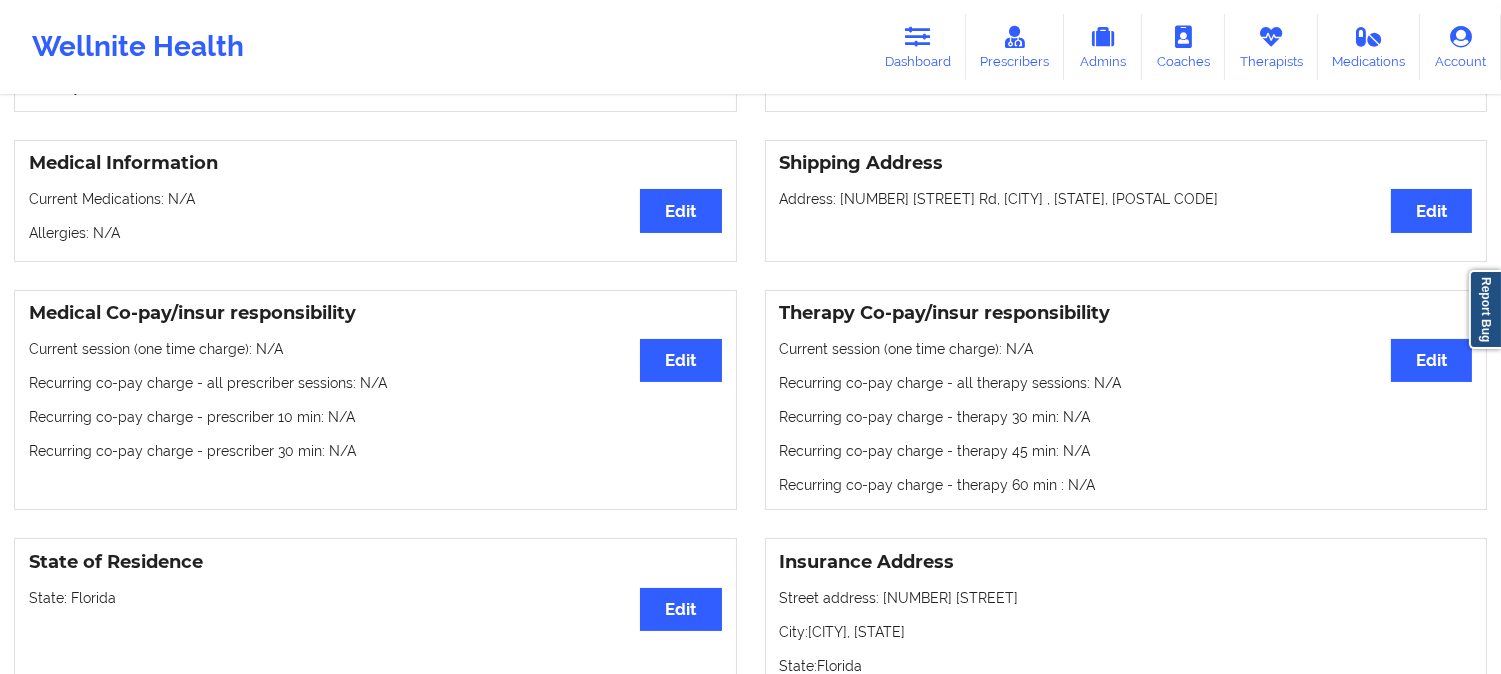 scroll, scrollTop: 0, scrollLeft: 0, axis: both 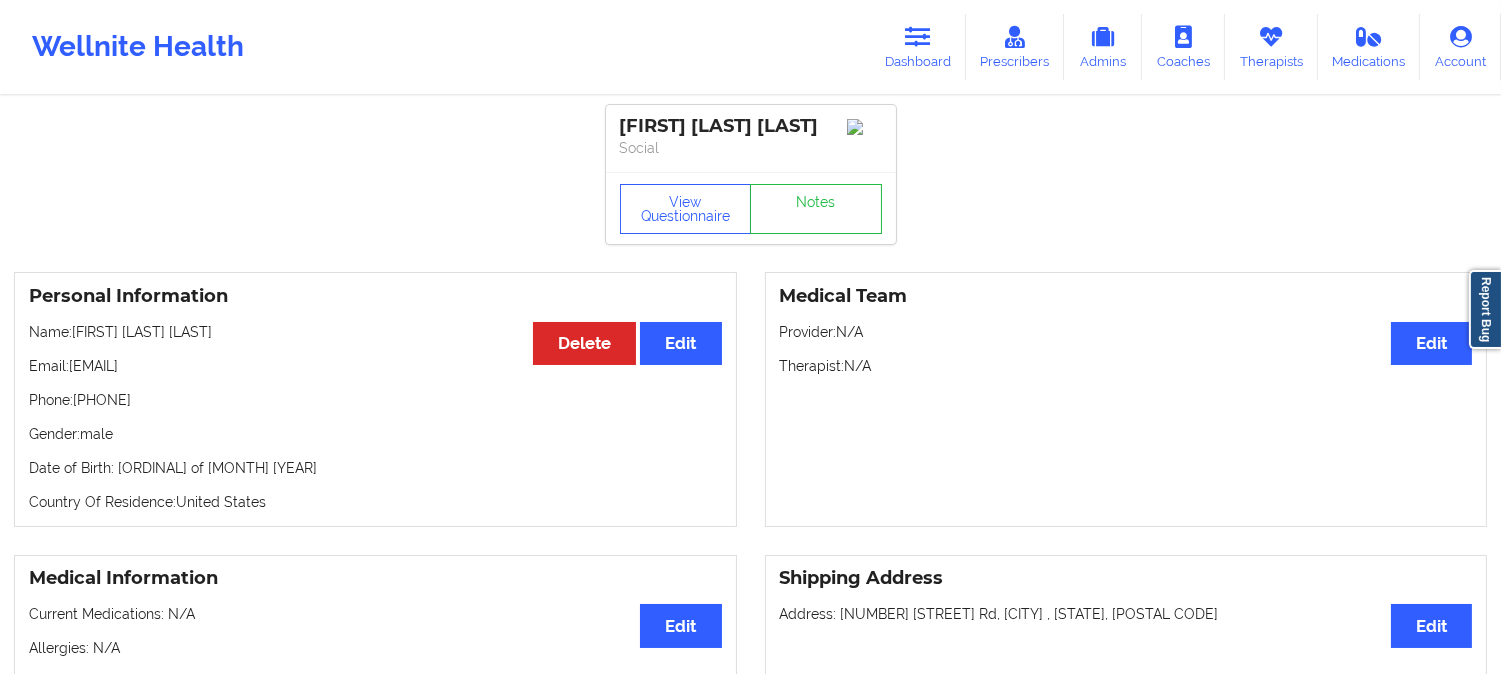 drag, startPoint x: 230, startPoint y: 335, endPoint x: 75, endPoint y: 331, distance: 155.0516 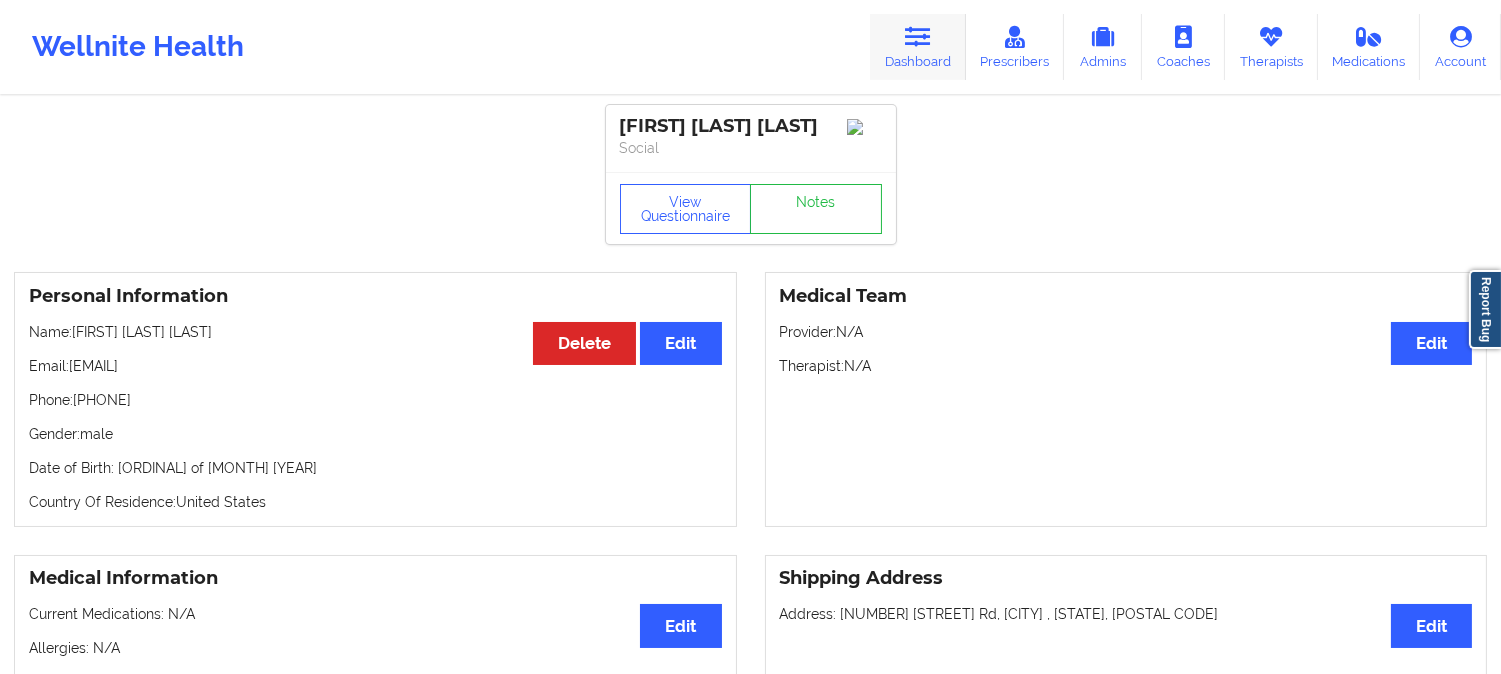 click at bounding box center [918, 37] 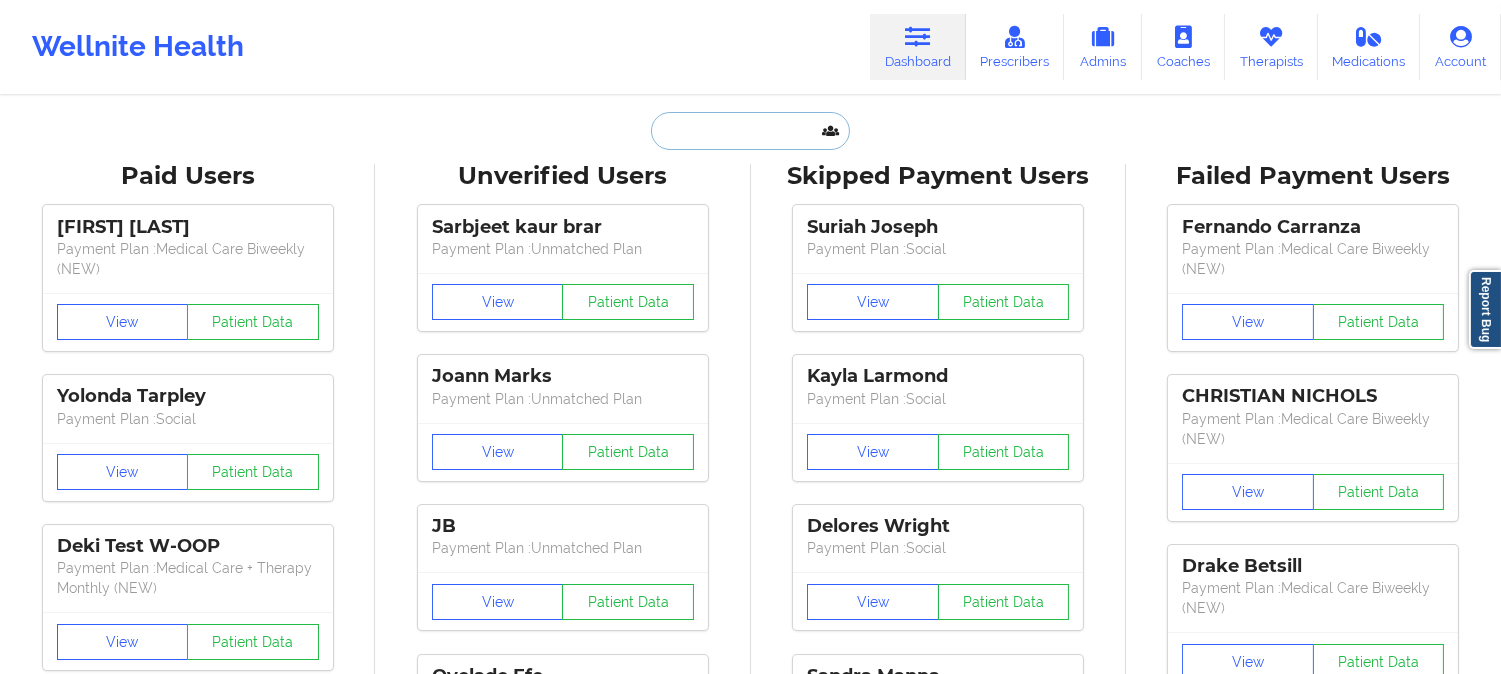 click at bounding box center [750, 131] 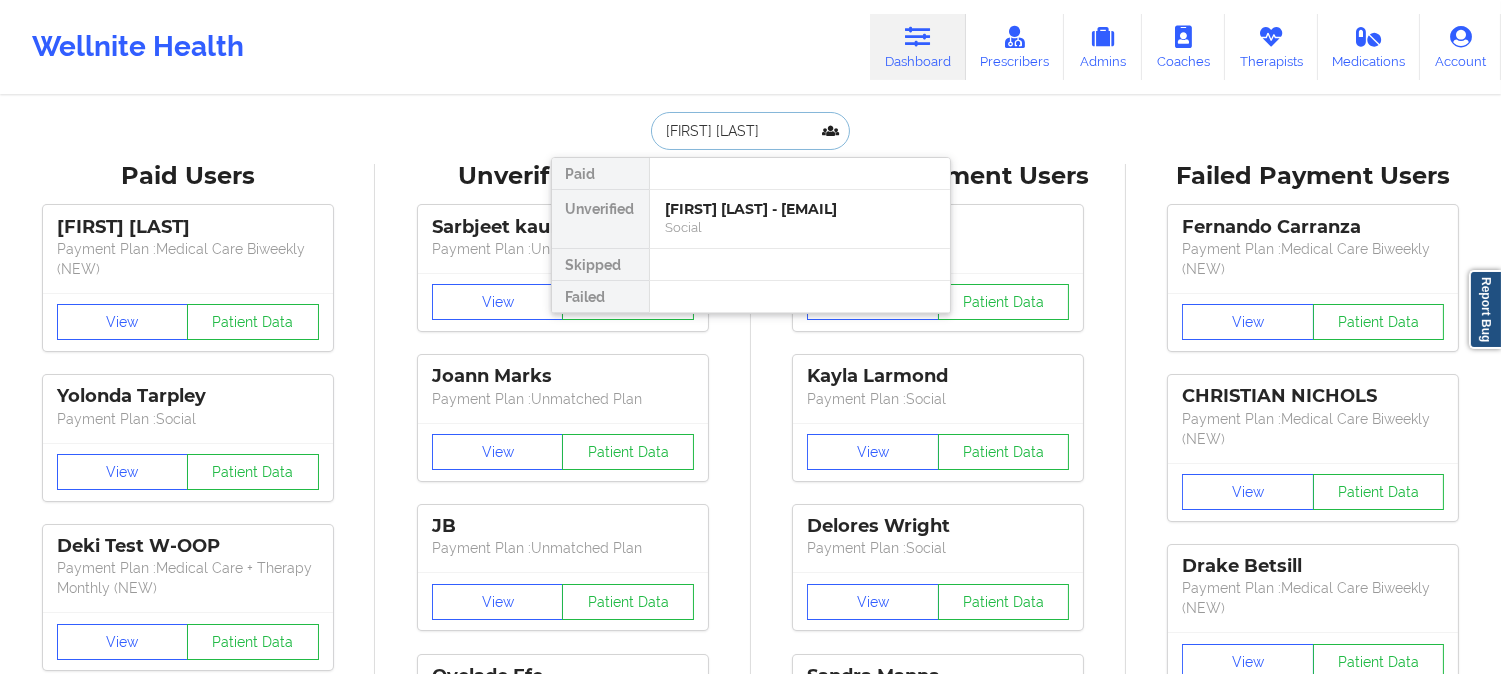 click on "[FIRST] [LAST] - [EMAIL]" at bounding box center (800, 209) 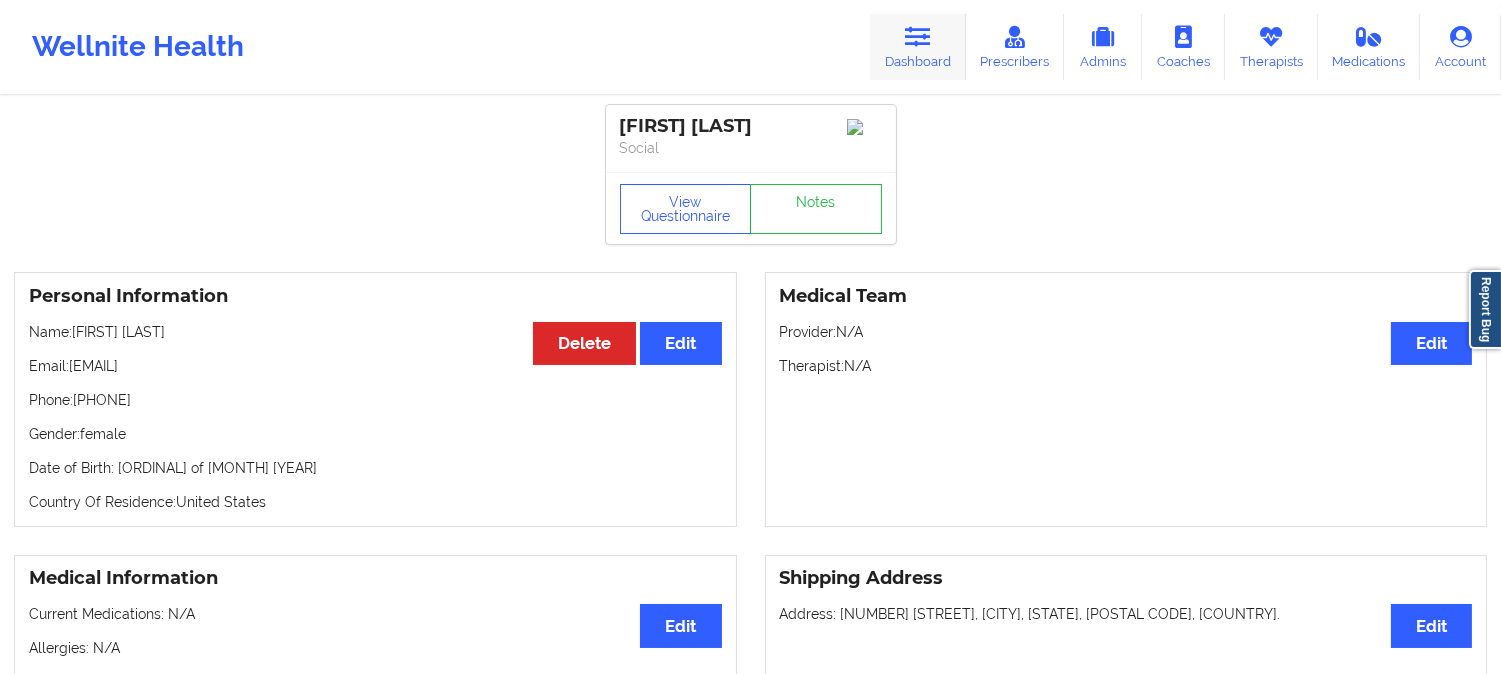 click at bounding box center (918, 37) 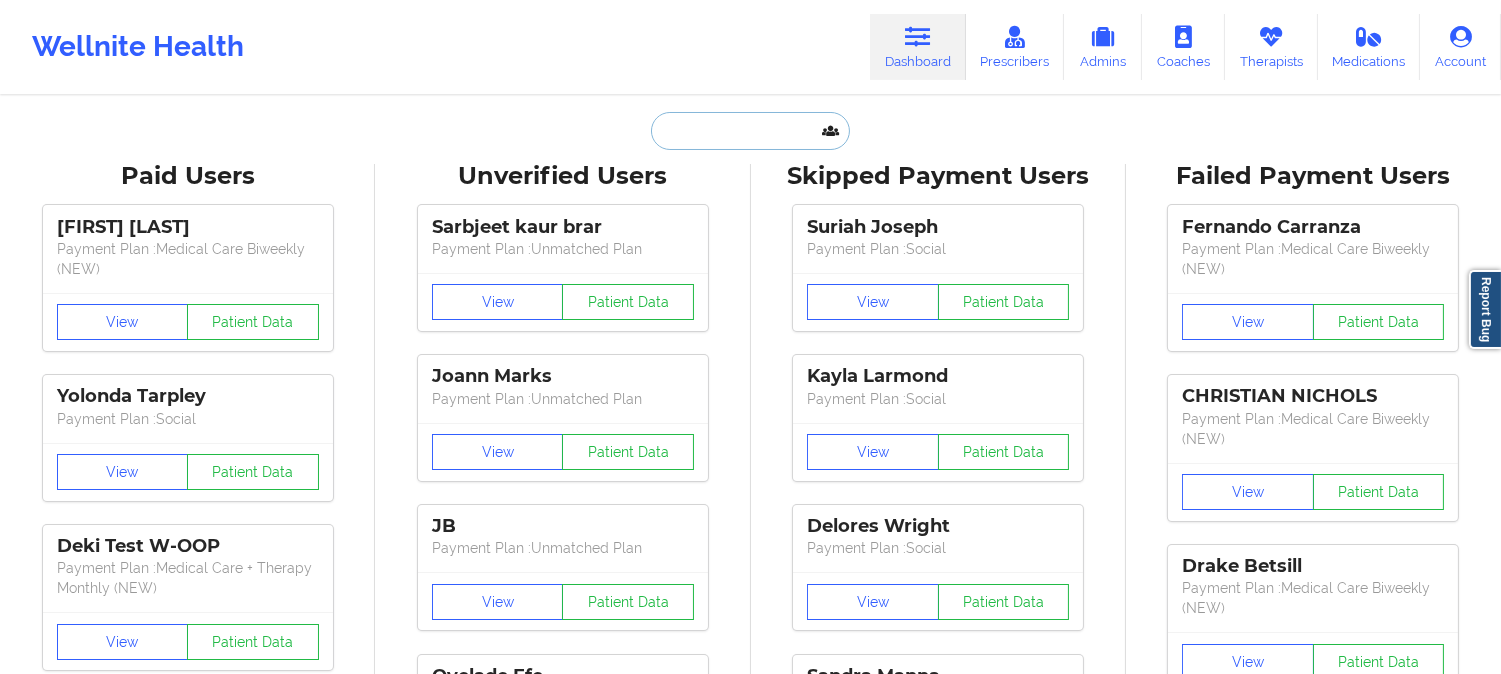 click at bounding box center [750, 131] 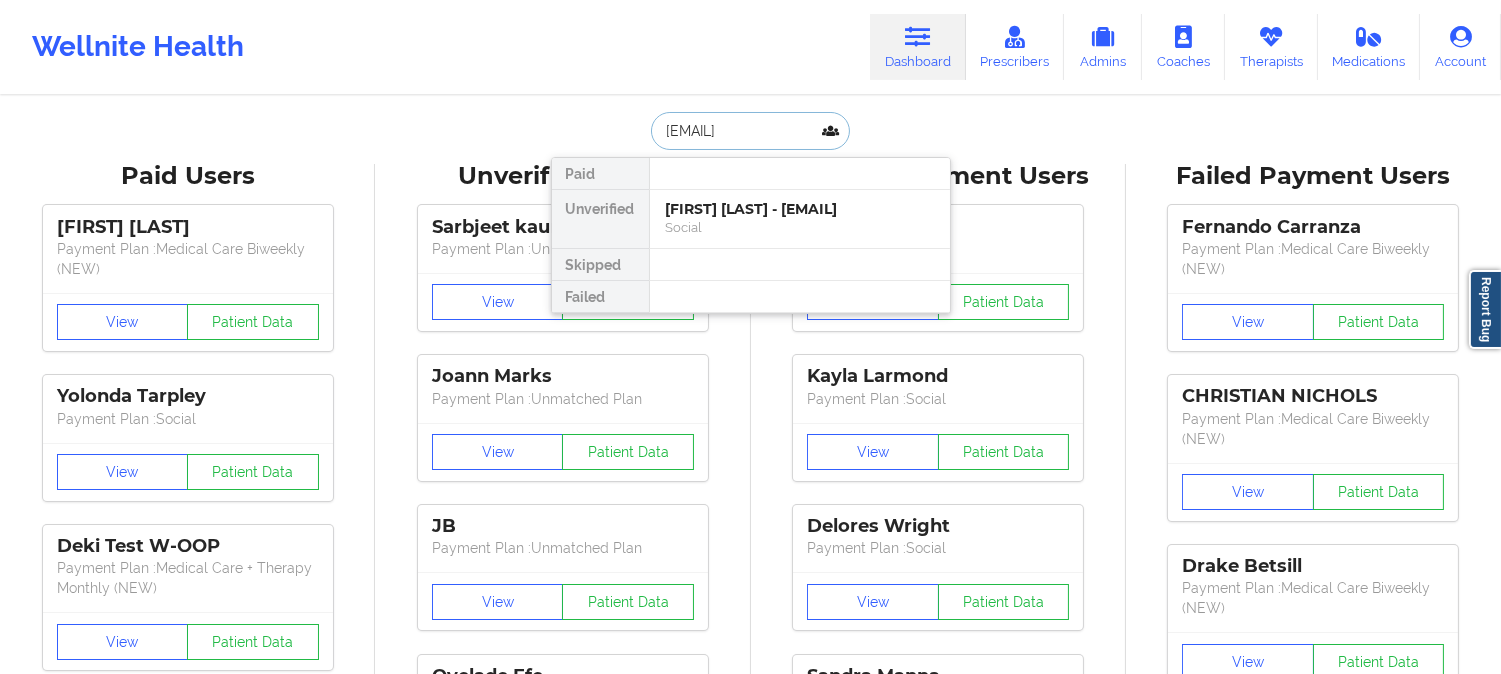 scroll, scrollTop: 0, scrollLeft: 12, axis: horizontal 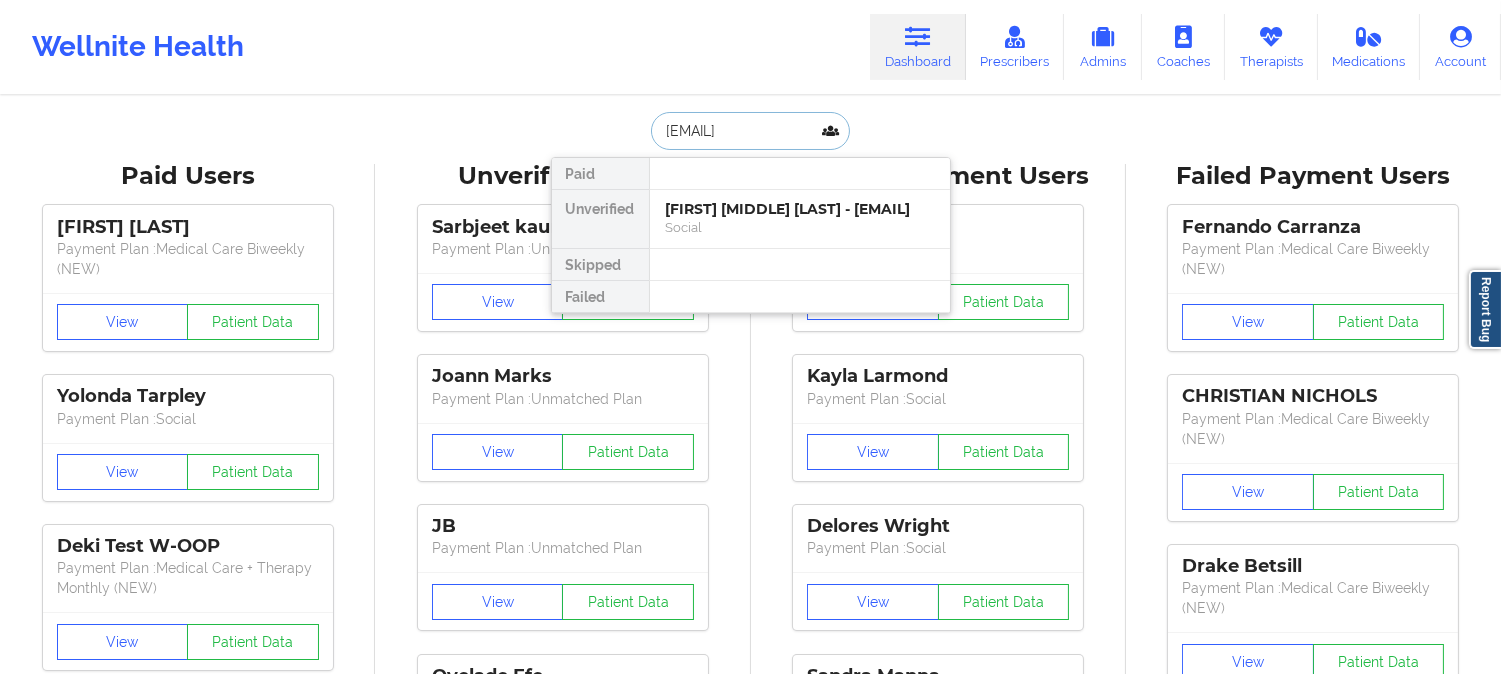 click on "[FIRST] [MIDDLE] [LAST] - [EMAIL]" at bounding box center [800, 209] 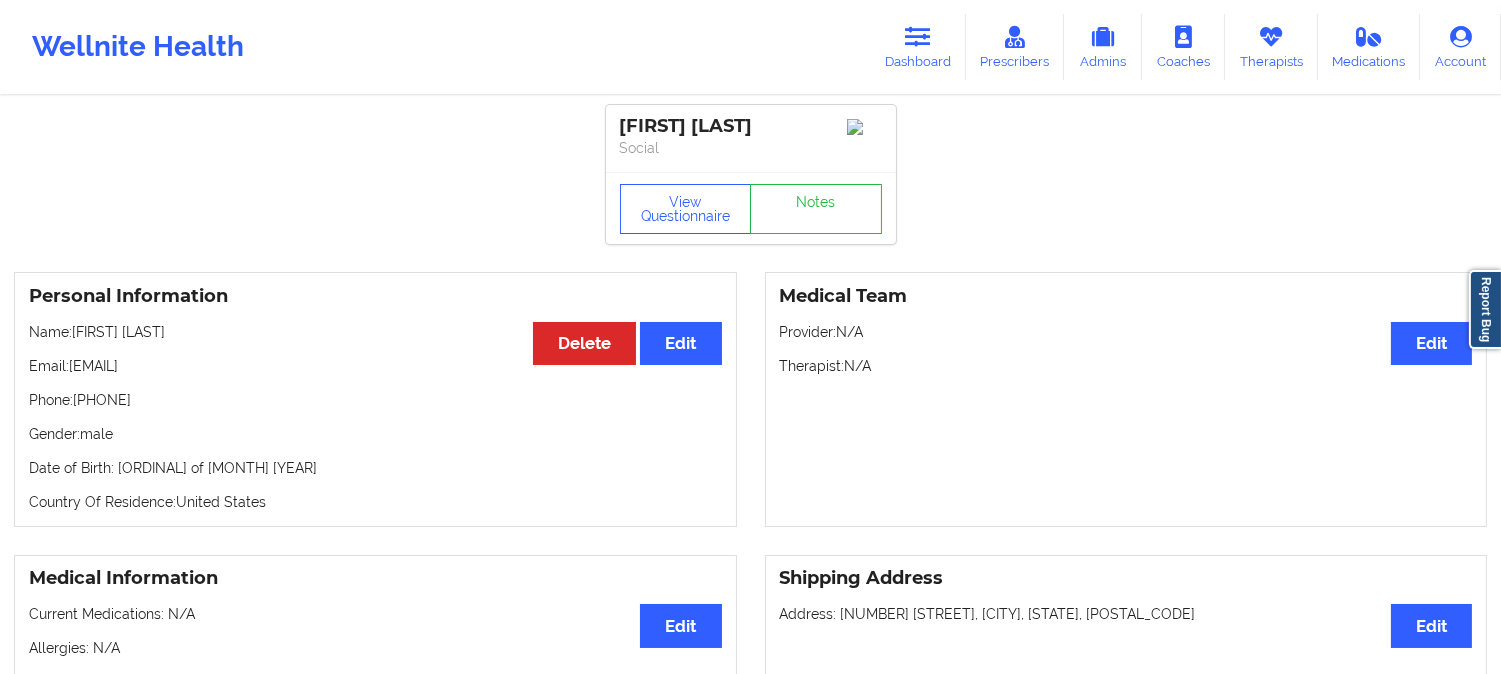 drag, startPoint x: 185, startPoint y: 338, endPoint x: 76, endPoint y: 331, distance: 109.22454 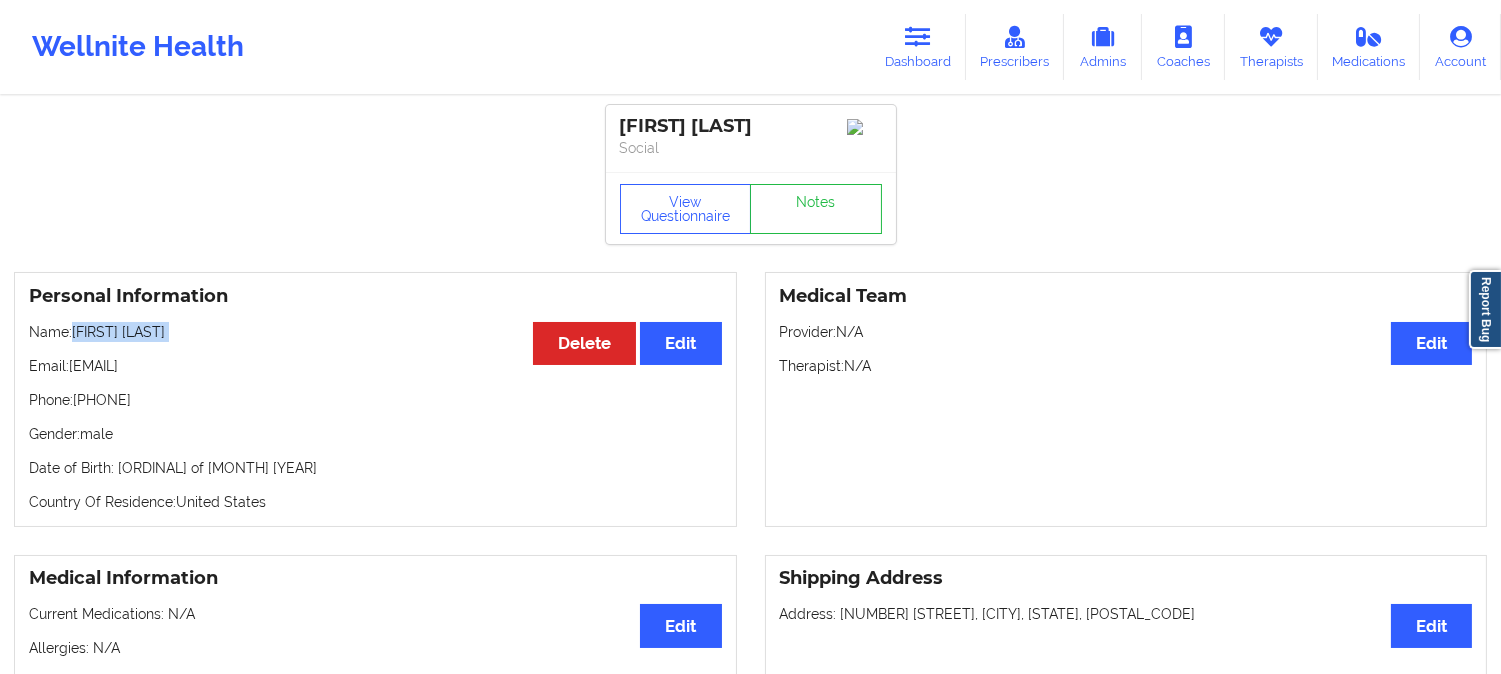 drag, startPoint x: 182, startPoint y: 338, endPoint x: 83, endPoint y: 331, distance: 99.24717 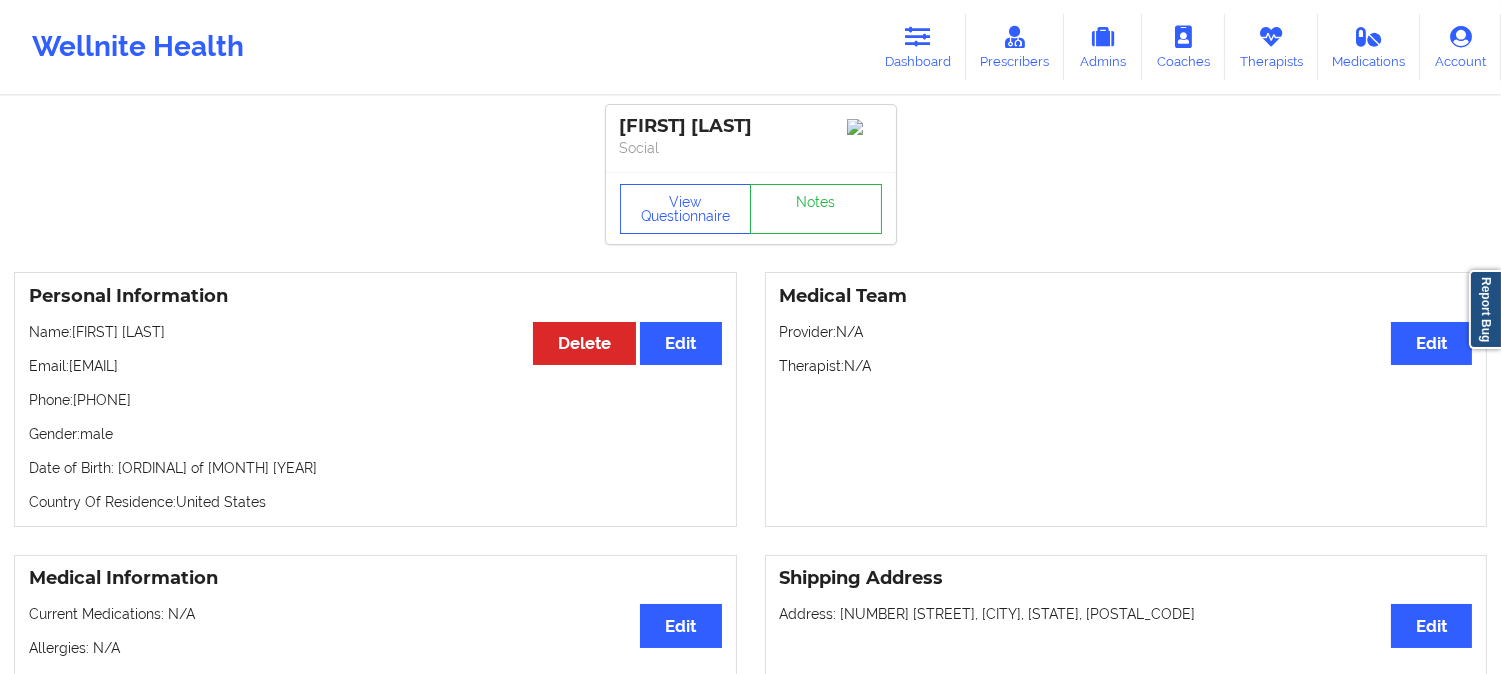 click on "Name: [FIRST] [LAST] Email: [EMAIL] Phone: [PHONE] Gender: male Date of Birth: [DATE] Country Of Residence: United States Medical Team Edit Provider: N/A Therapist: N/A Medical Information Edit Current Medications: N/A Allergies: N/A Shipping Address Edit Address: [NUMBER] [STREET], [CITY], [STATE], [POSTAL_CODE] Medical Co-pay/insur responsibility Edit Current session (one time charge): N/A Recurring co-pay charge - all prescriber sessions : N/A Recurring co-pay charge - prescriber 10 min : N/A Recurring co-pay charge - prescriber 30 min : N/A Therapy Co-pay/insur responsibility Edit Current session (one time charge): N/A Recurring co-pay charge - all therapy sessions : N/A Recurring co-pay charge - therapy 30 min : N/A Recurring co-pay charge - therapy 45 min : N/A Recurring co-pay charge - therapy 60 min : N/A State of Residence Edit State: South Carolina Street address:" at bounding box center [750, 1003] 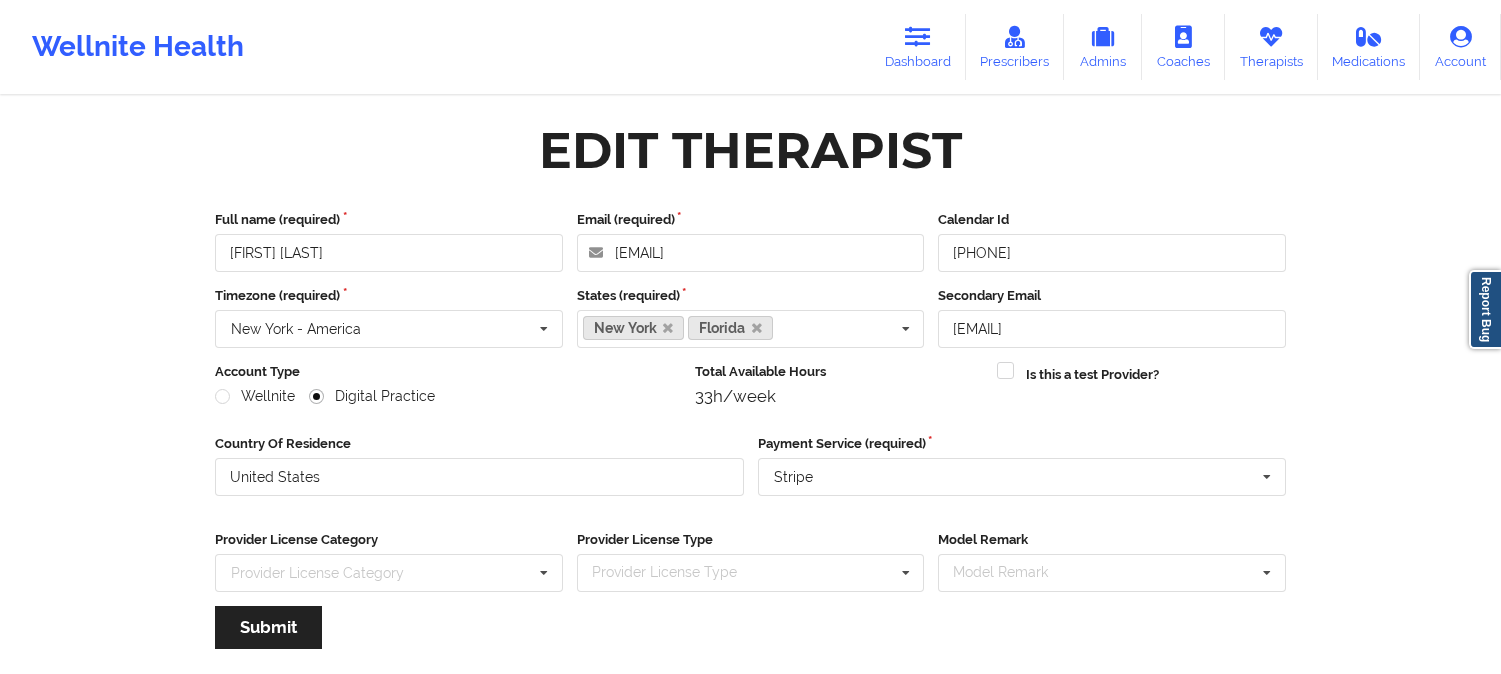 scroll, scrollTop: 0, scrollLeft: 0, axis: both 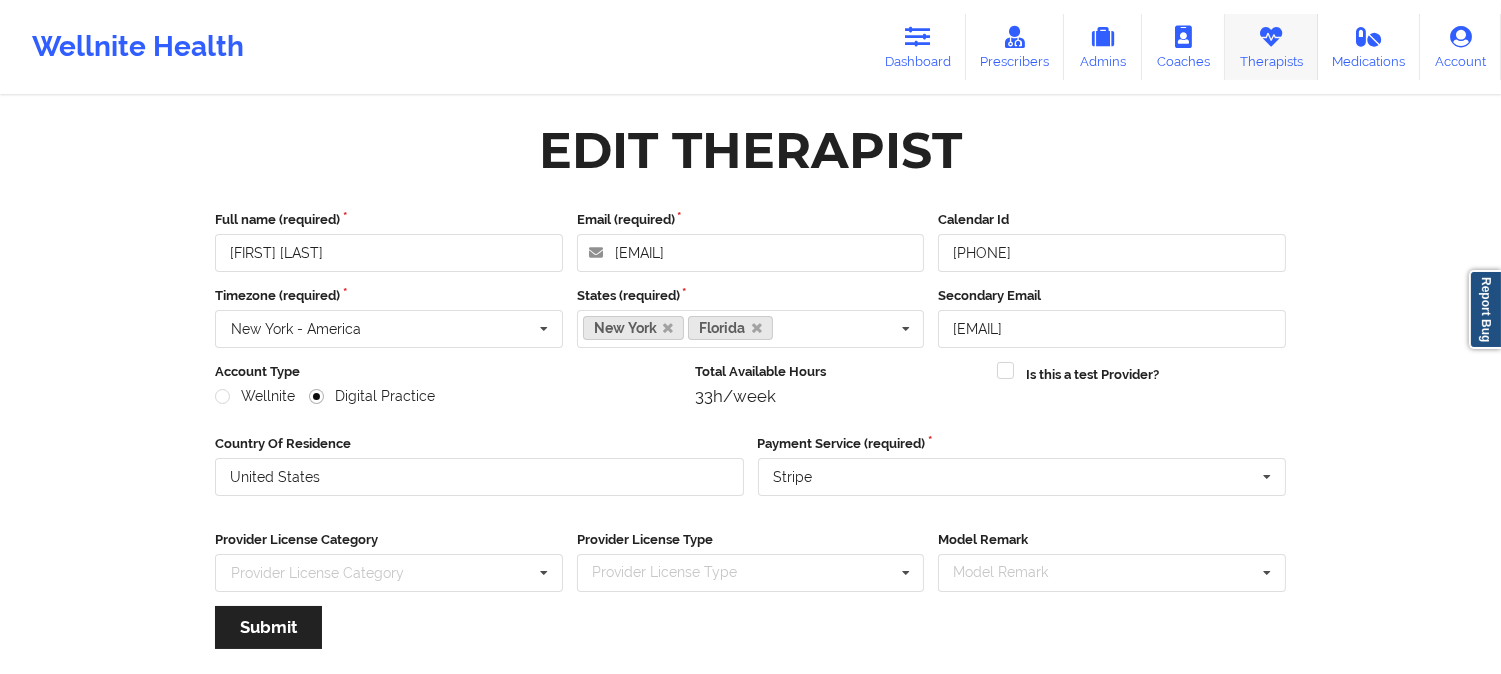 click on "Therapists" at bounding box center [1271, 47] 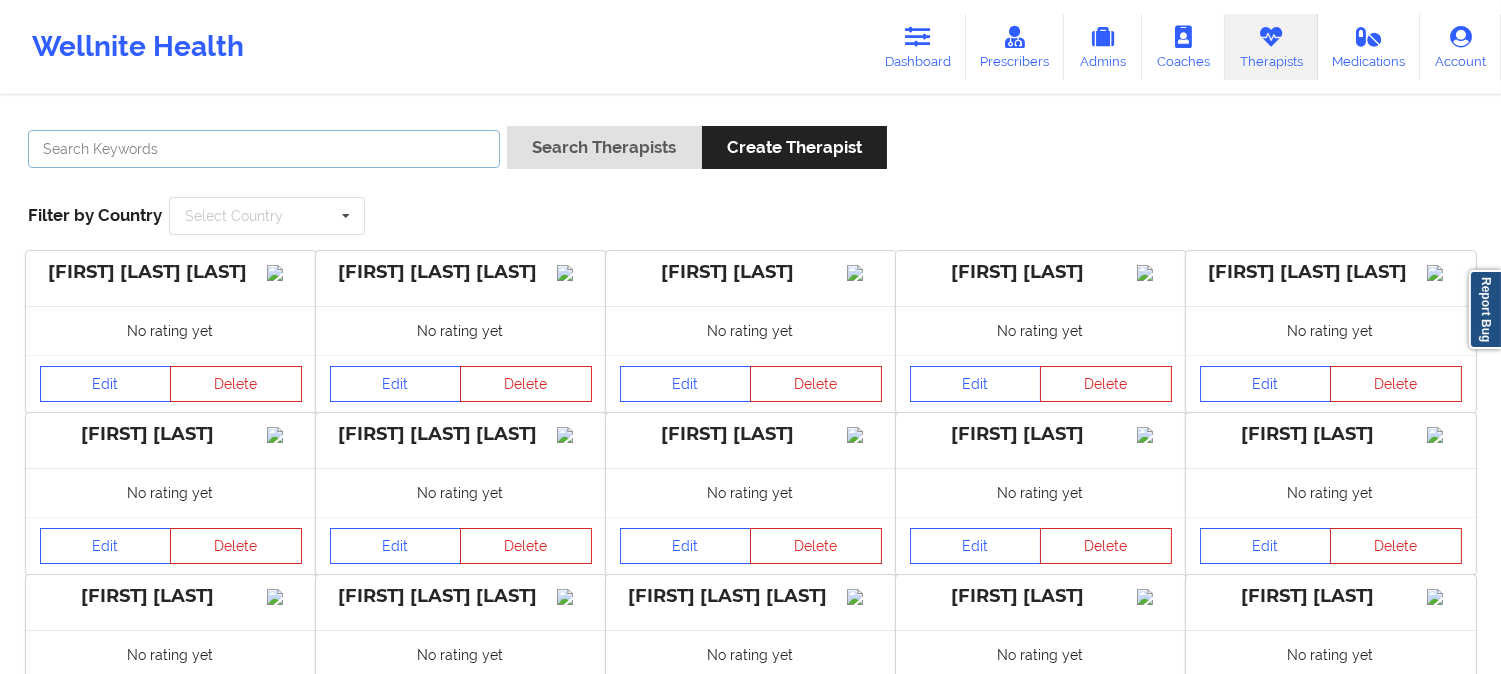 click at bounding box center [264, 149] 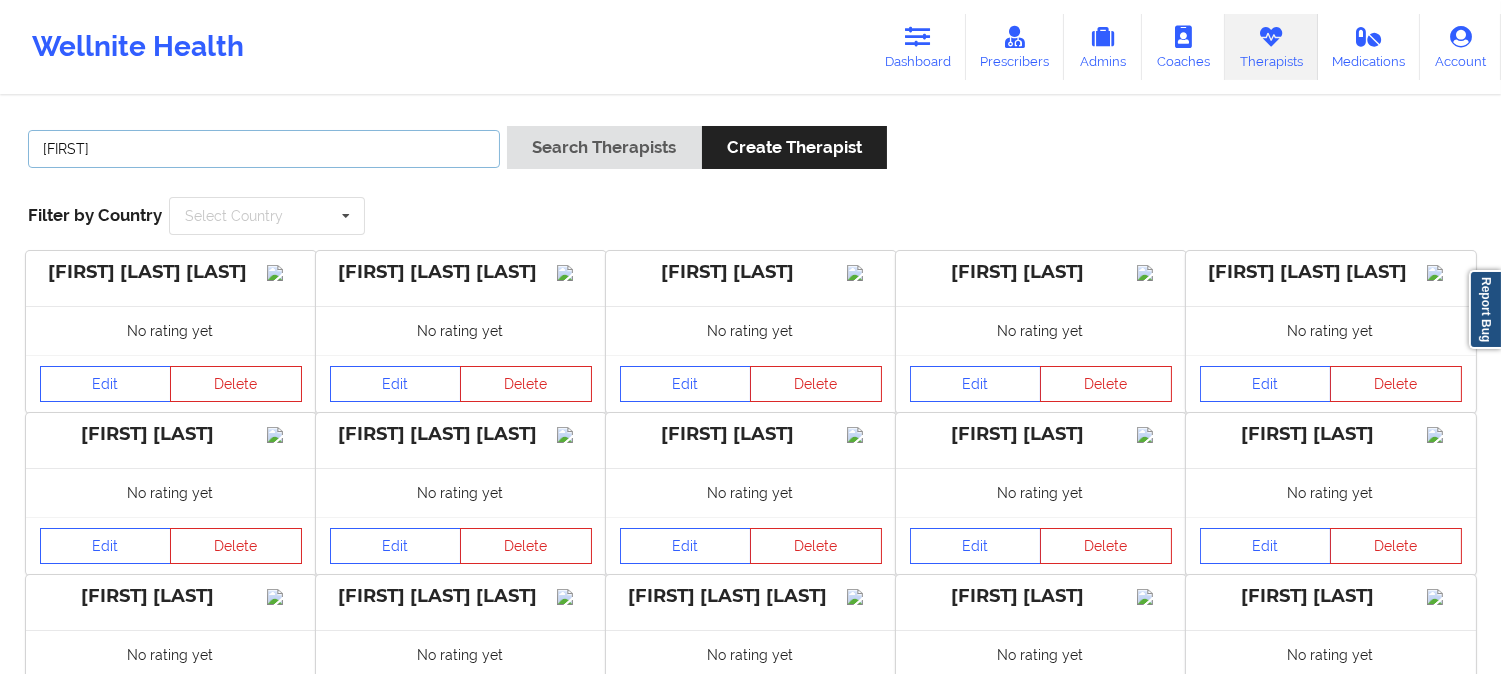 type on "[FIRST]" 